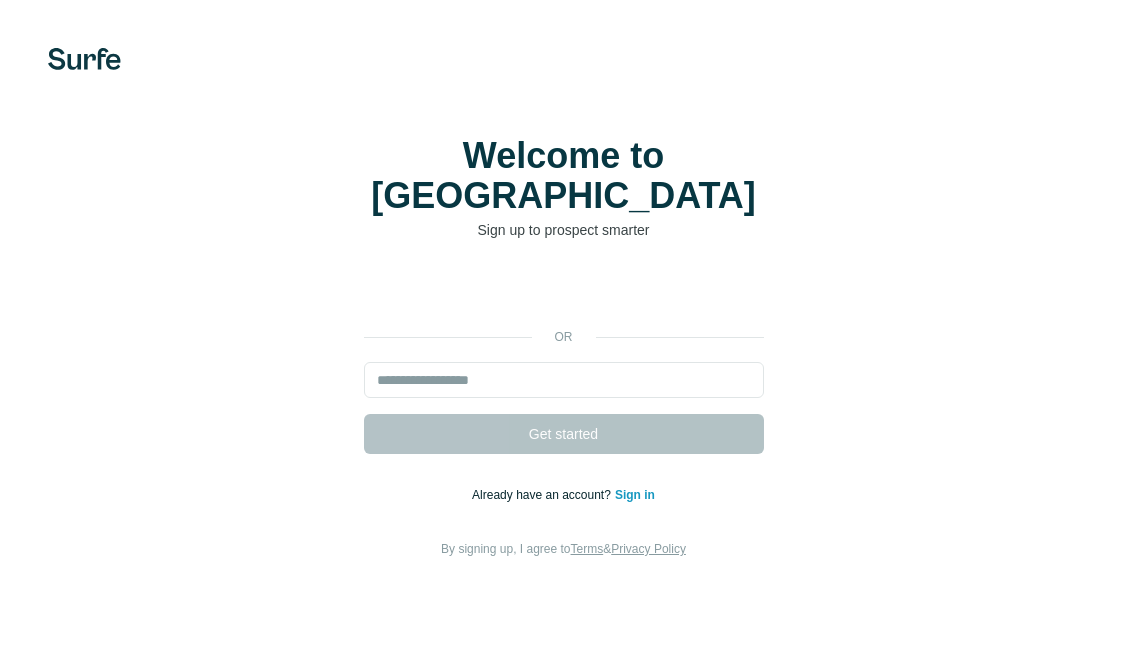 scroll, scrollTop: 0, scrollLeft: 0, axis: both 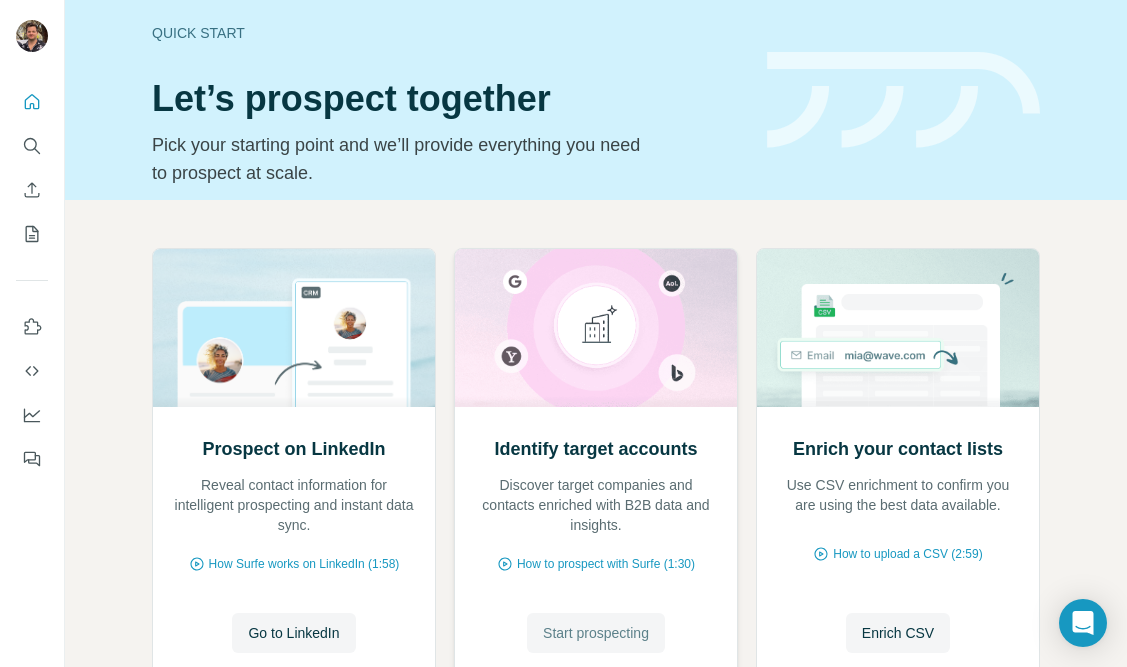 click on "Start prospecting" at bounding box center (596, 633) 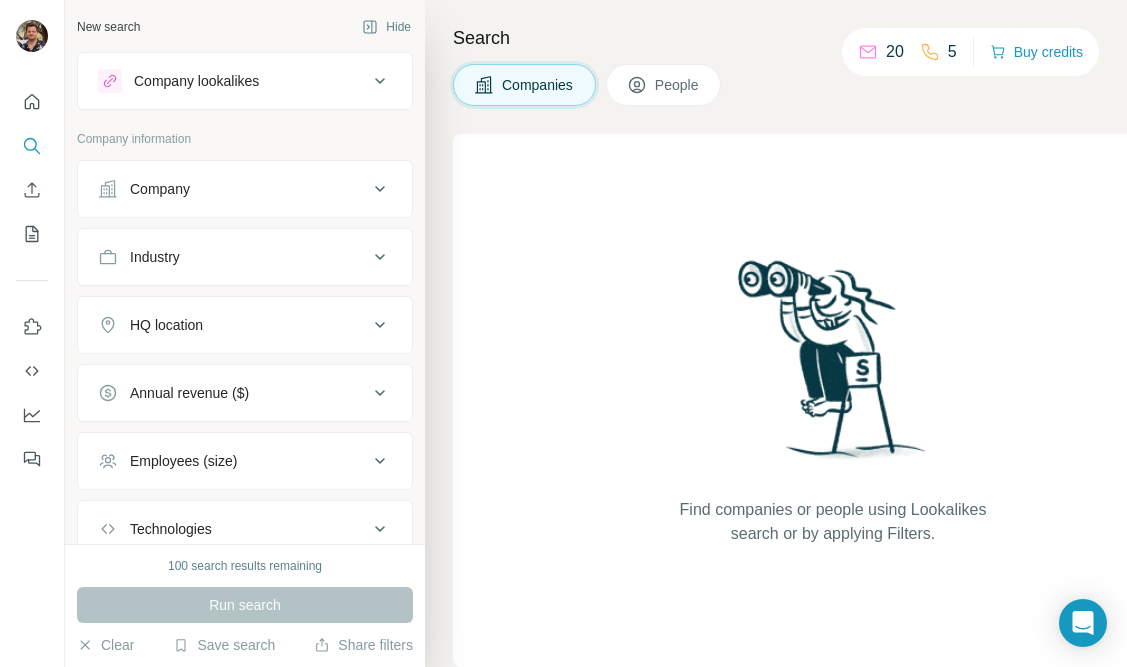 click on "Company lookalikes" at bounding box center (196, 81) 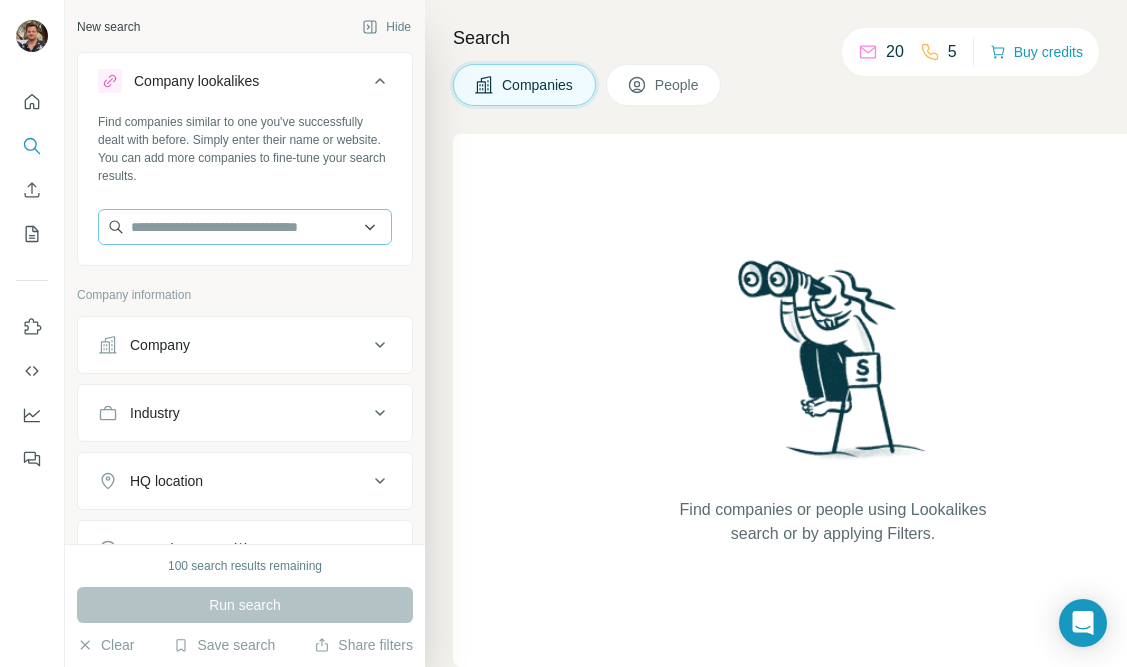 type 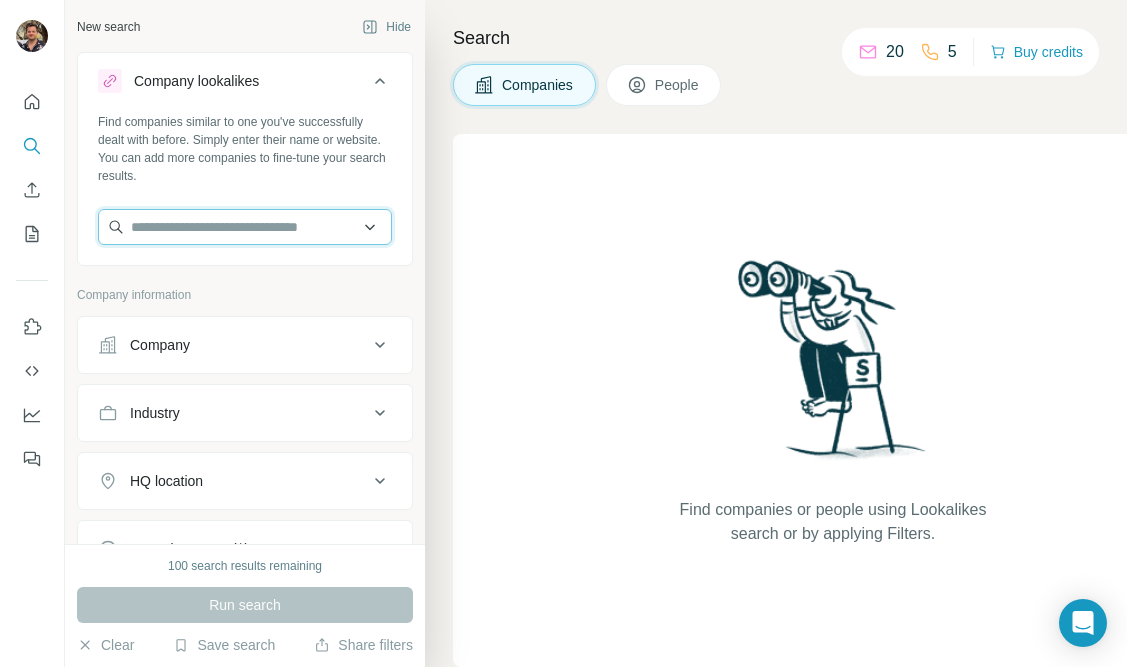 click at bounding box center [245, 227] 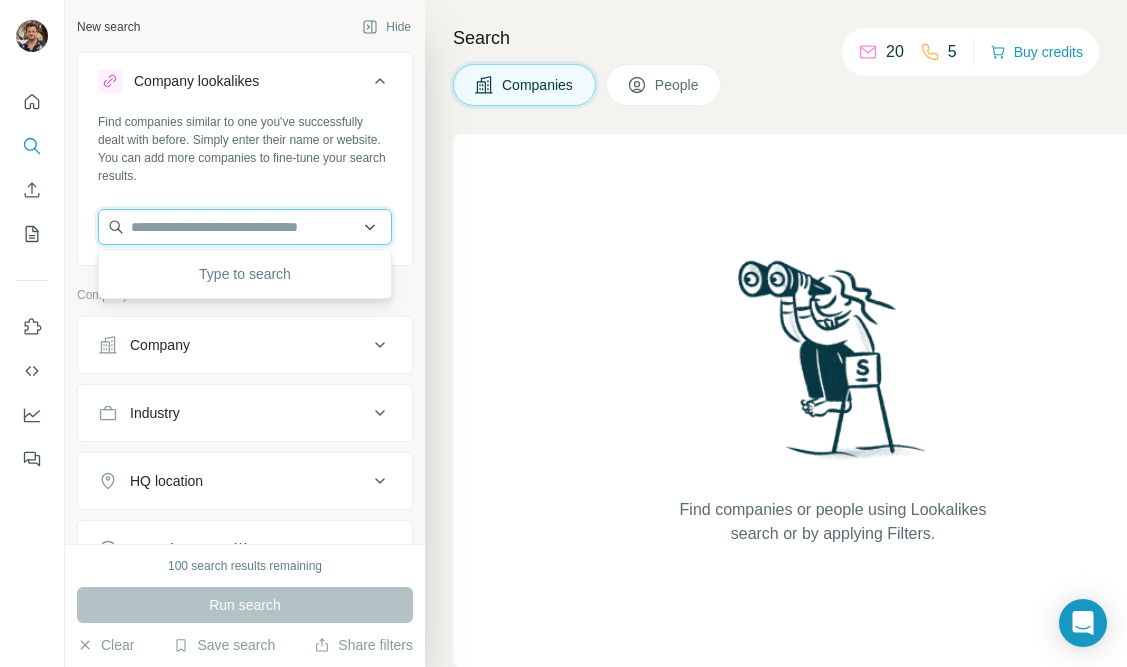 paste on "**********" 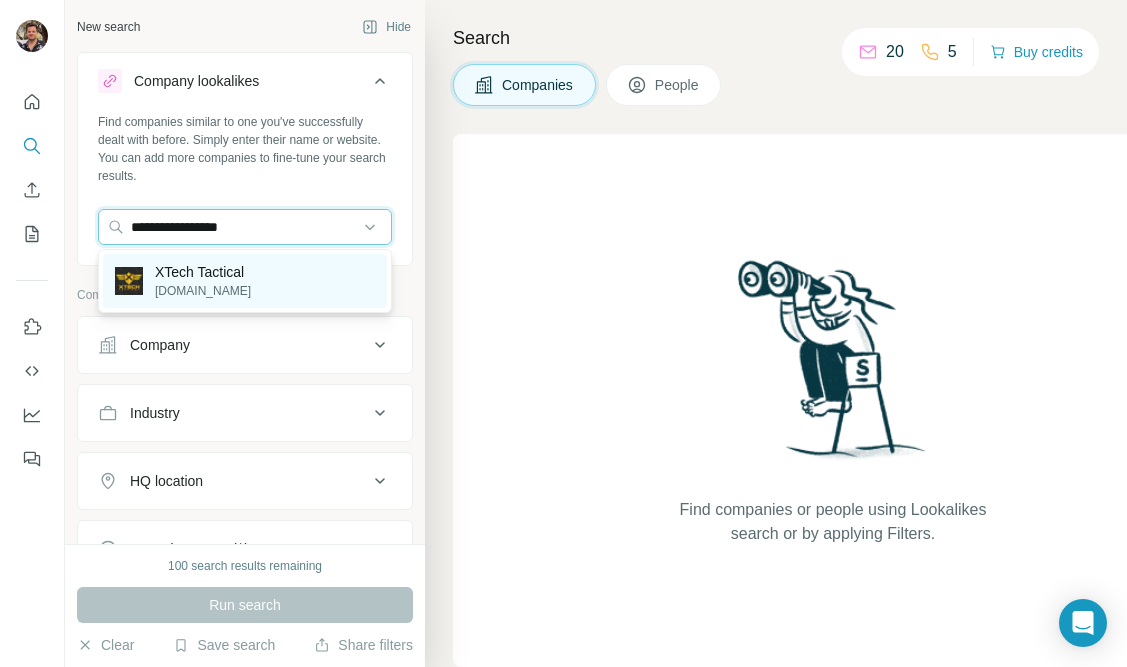 type on "**********" 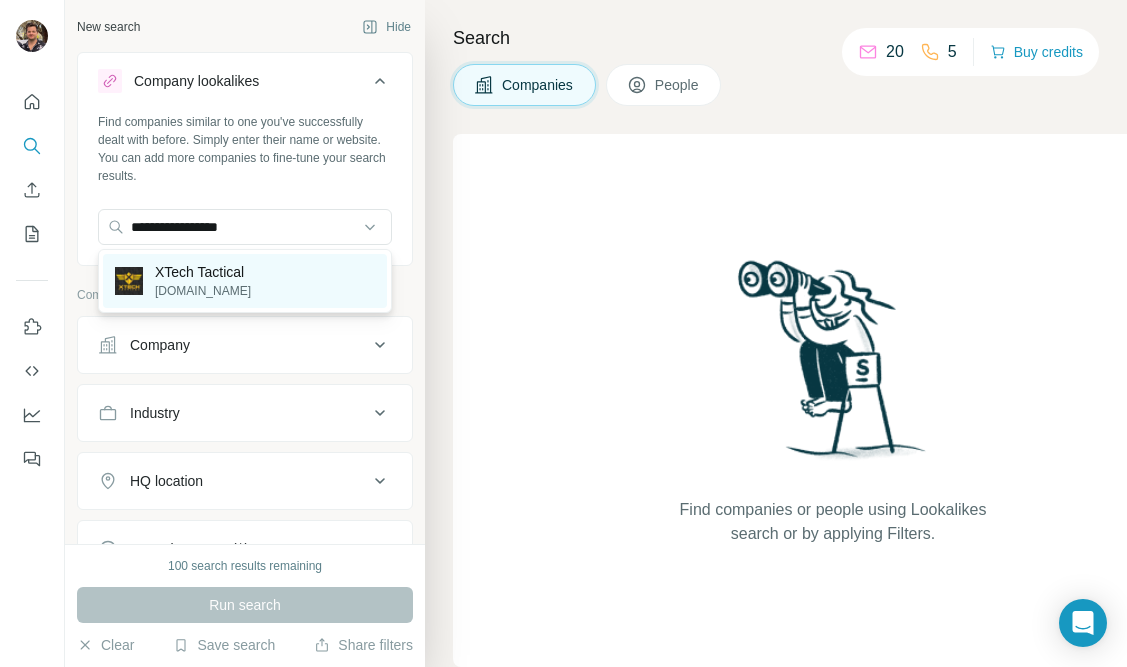 click on "XTech Tactical [DOMAIN_NAME]" at bounding box center [245, 281] 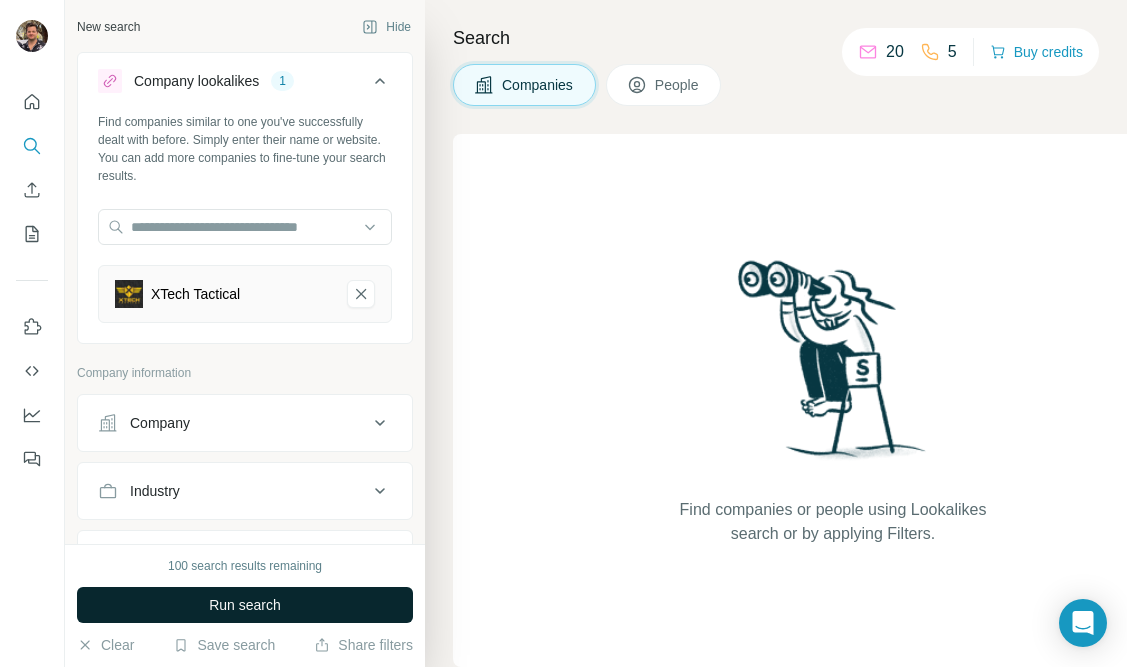 click on "Run search" at bounding box center (245, 605) 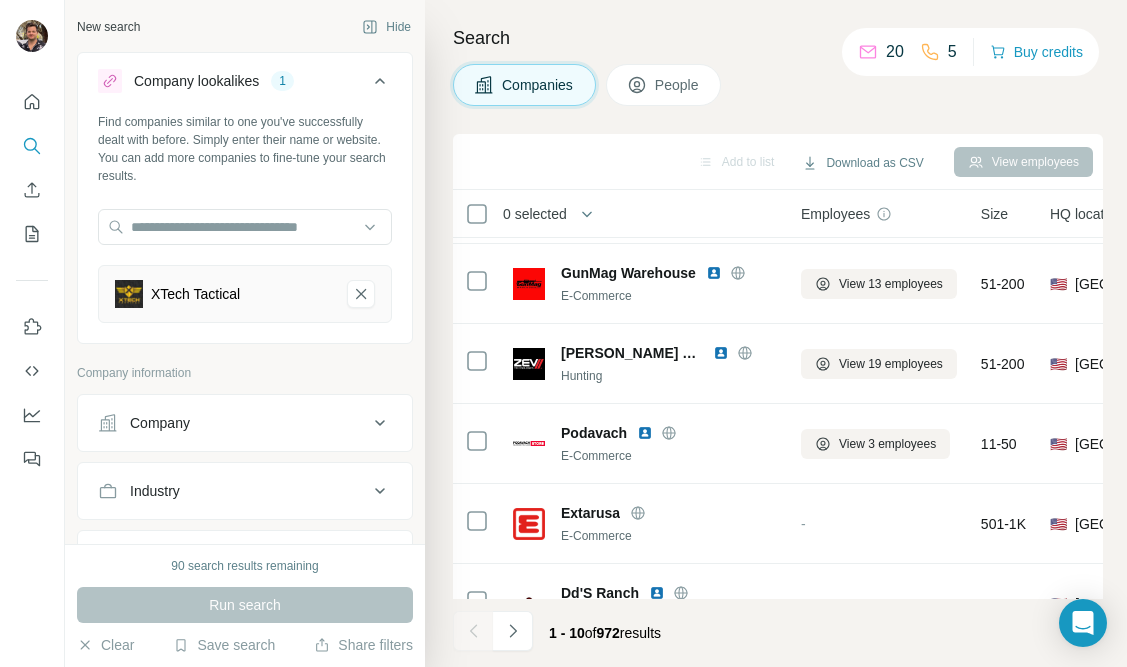 scroll, scrollTop: 439, scrollLeft: 0, axis: vertical 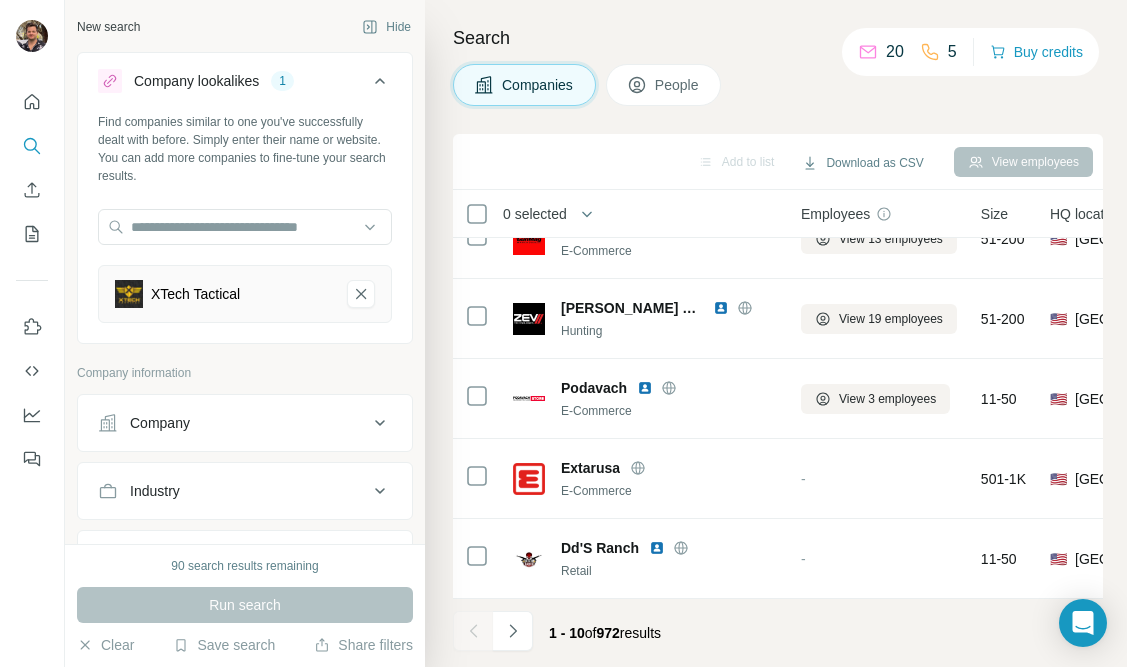 click on "0 selected" at bounding box center (535, 214) 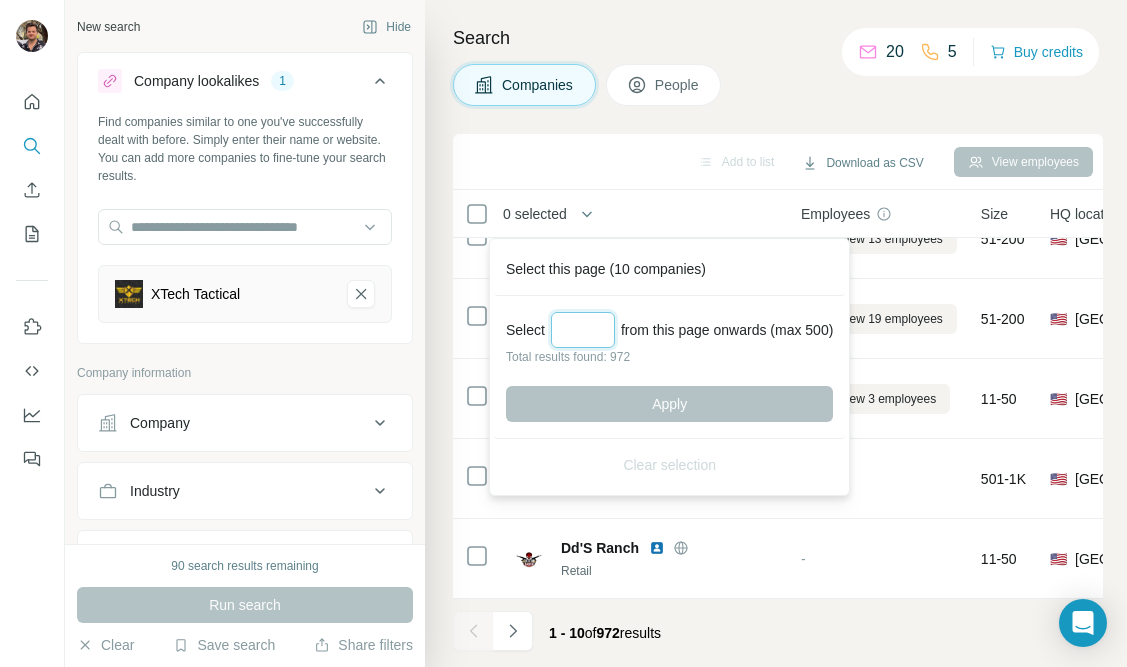 click at bounding box center [583, 330] 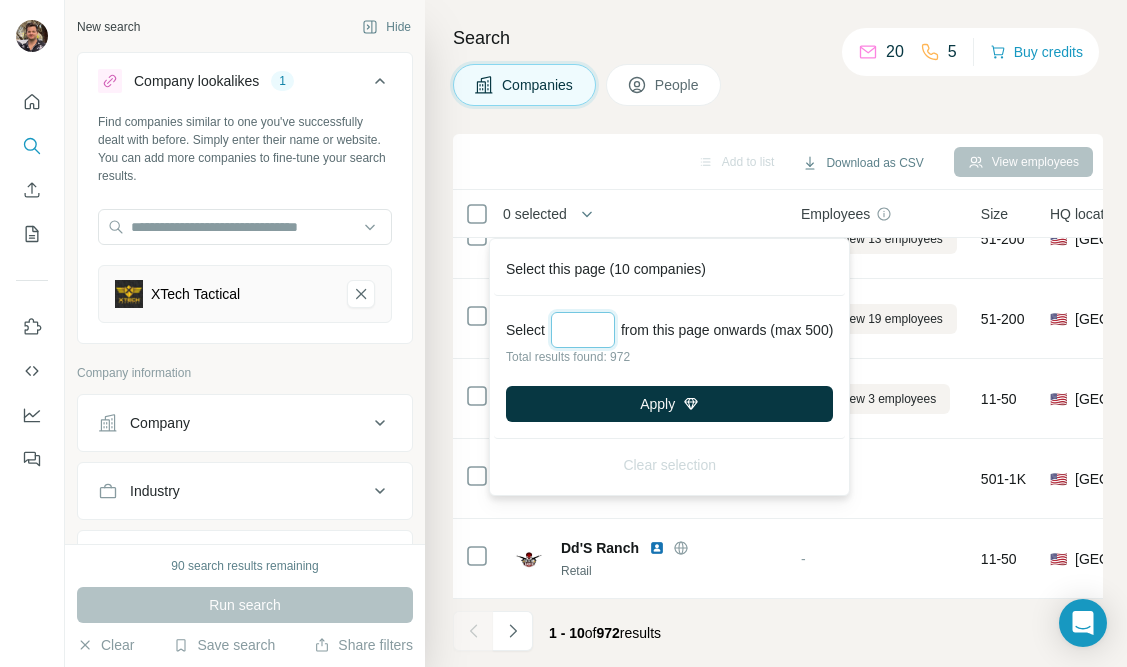 type on "***" 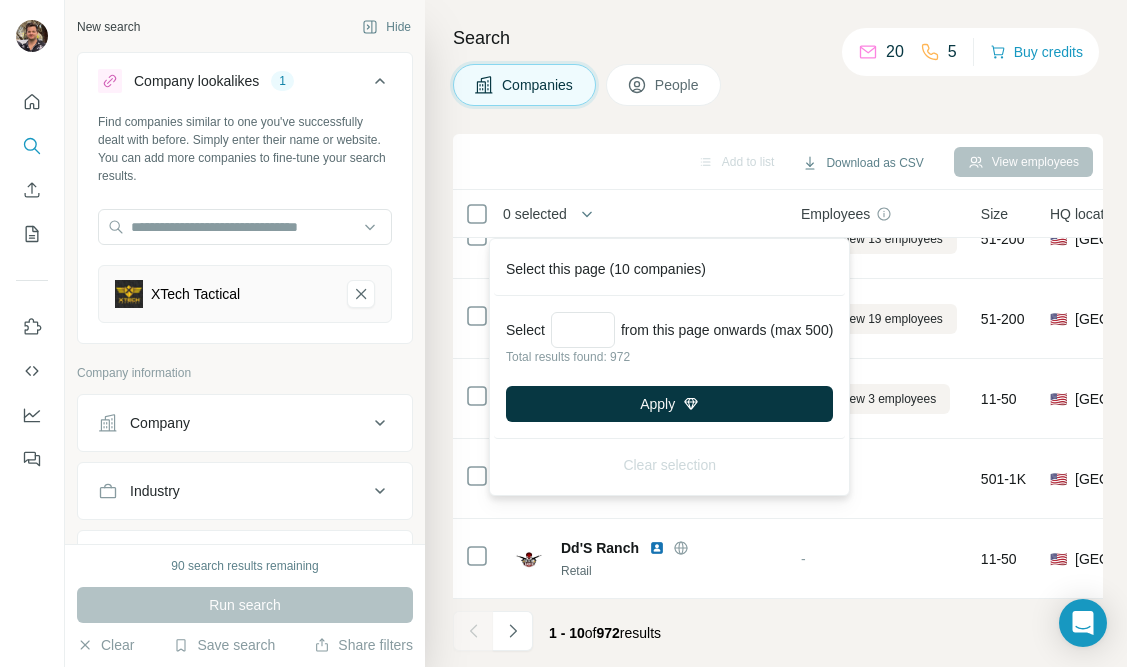 click on "Add to list" at bounding box center (736, 162) 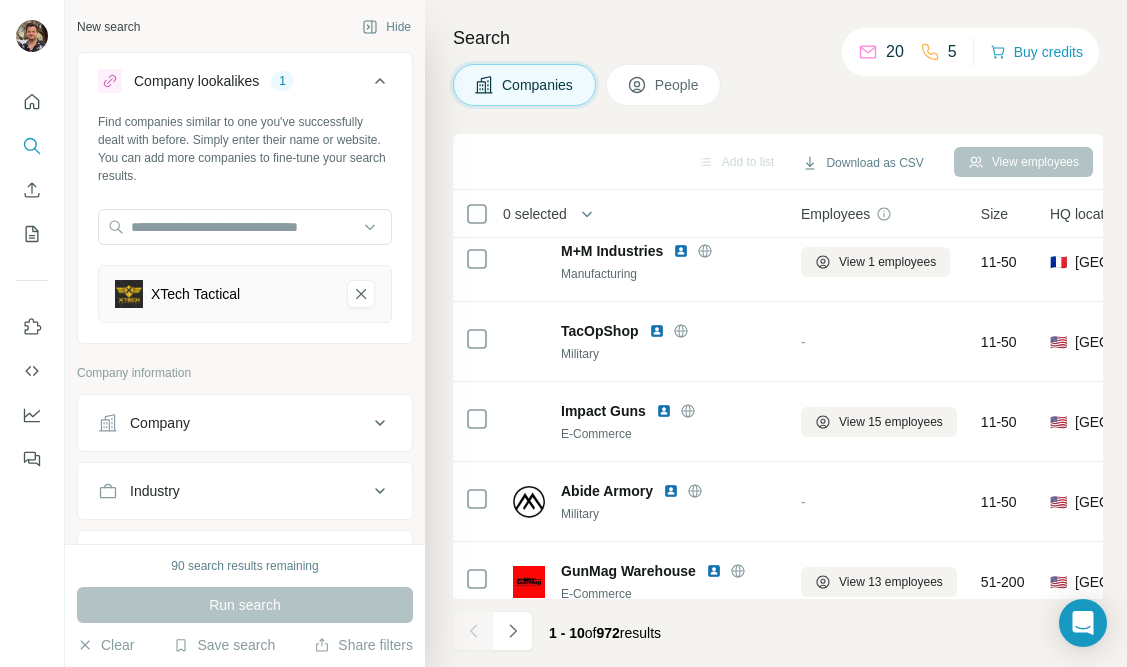 scroll, scrollTop: 0, scrollLeft: 0, axis: both 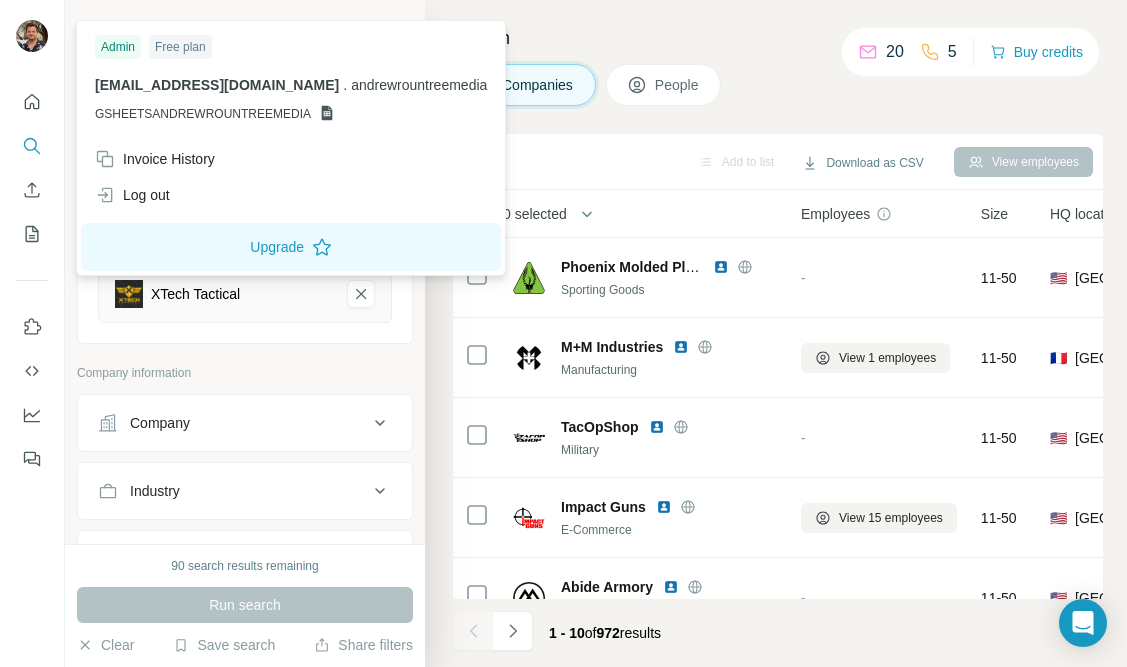 click at bounding box center [32, 36] 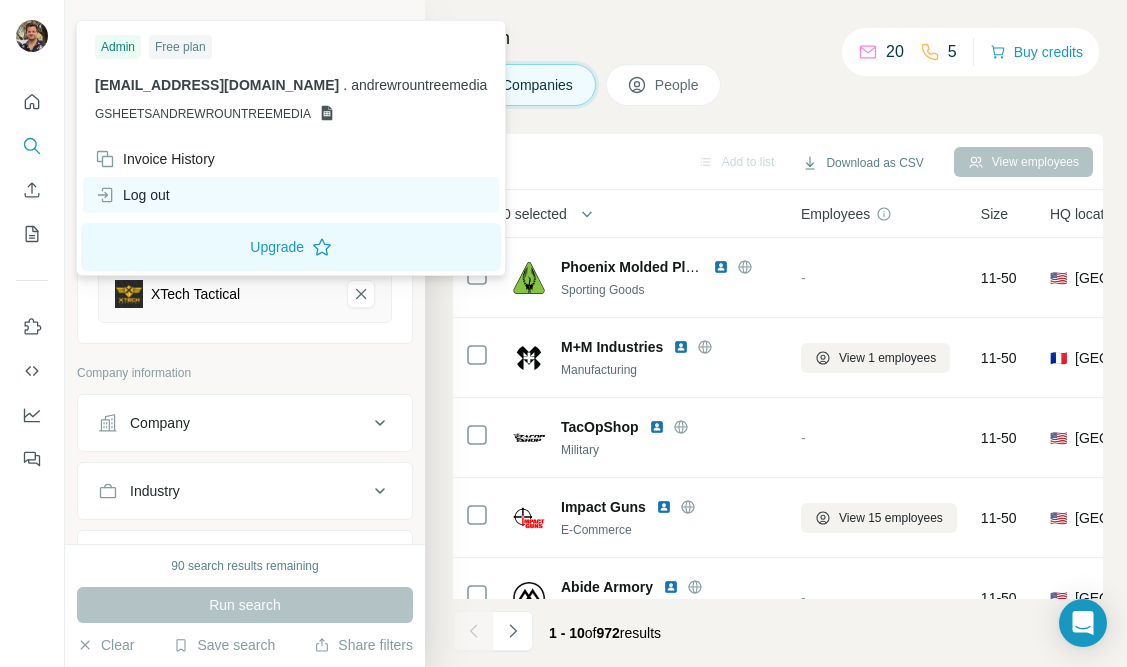 click on "Log out" at bounding box center [132, 195] 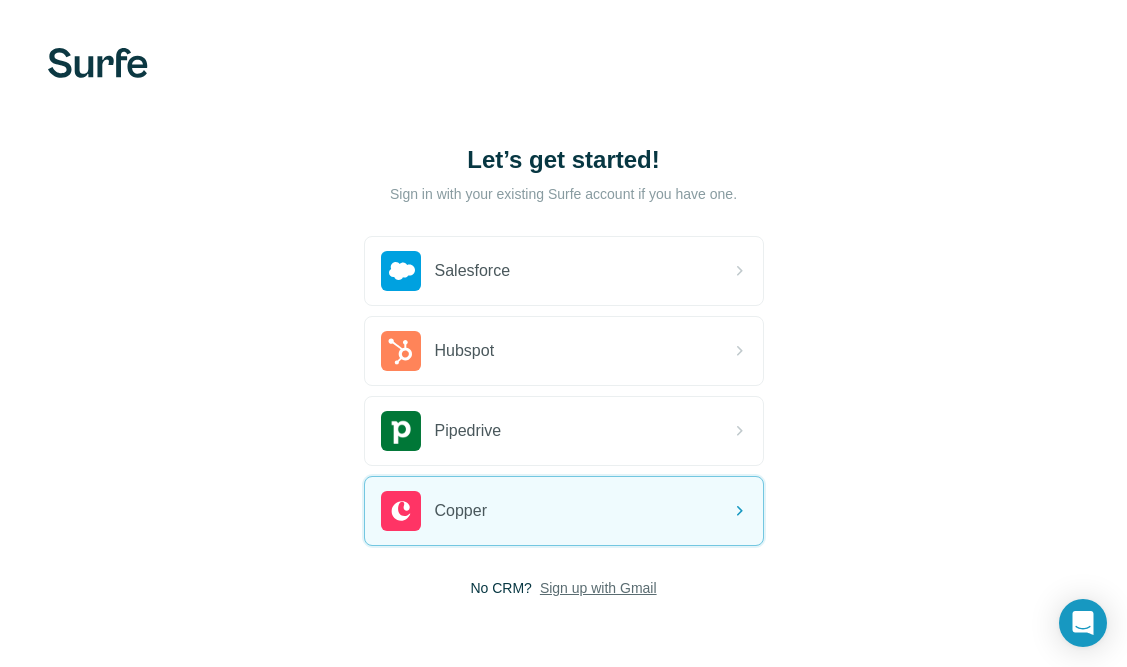 click on "Sign up with Gmail" at bounding box center [598, 588] 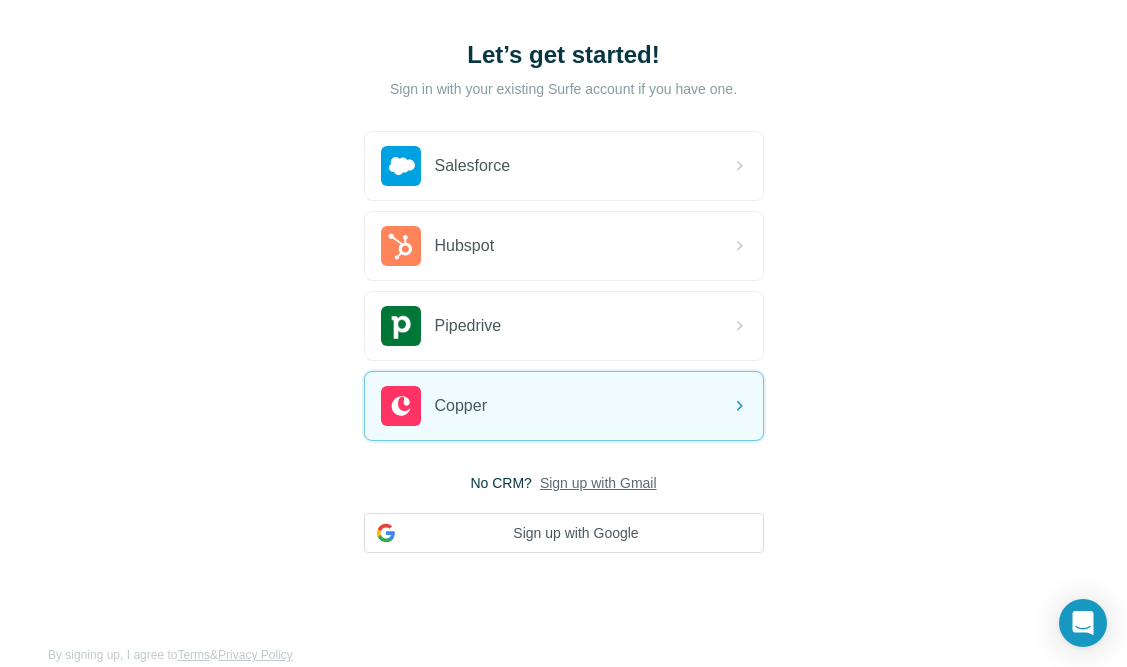 scroll, scrollTop: 135, scrollLeft: 0, axis: vertical 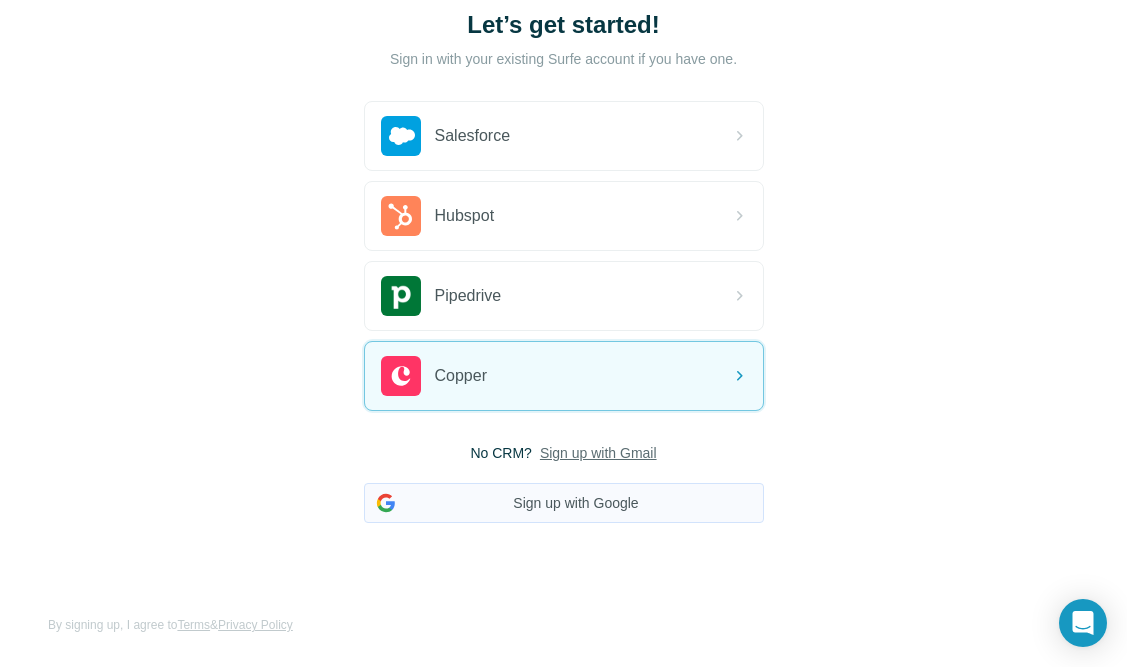 click on "Sign up with Google" at bounding box center [564, 503] 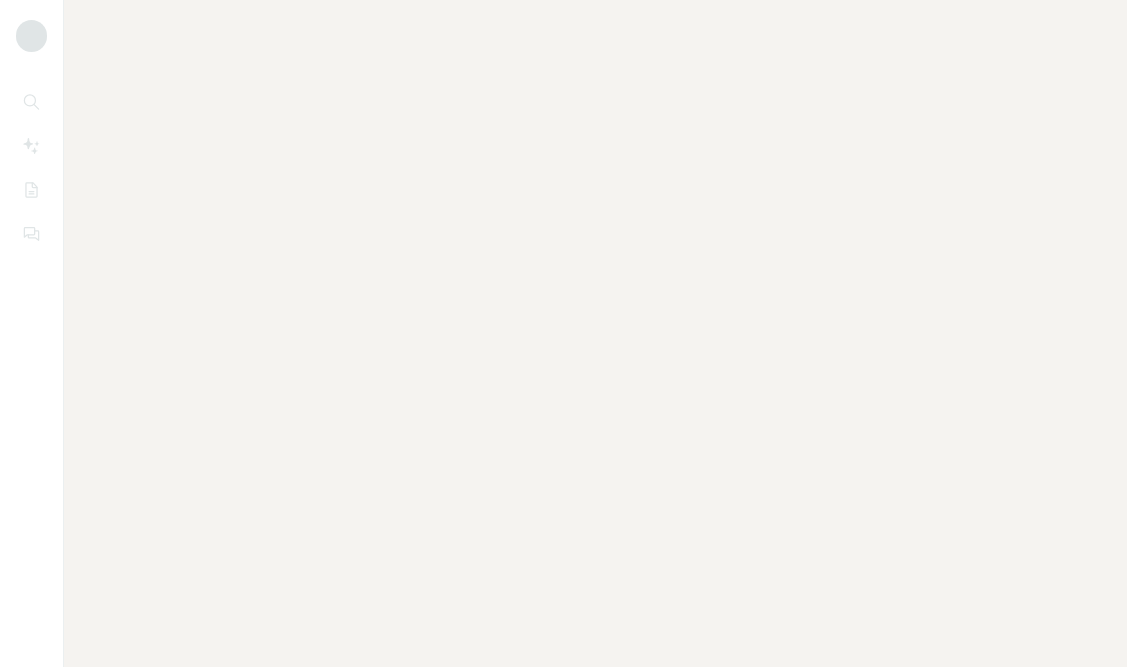 scroll, scrollTop: 0, scrollLeft: 0, axis: both 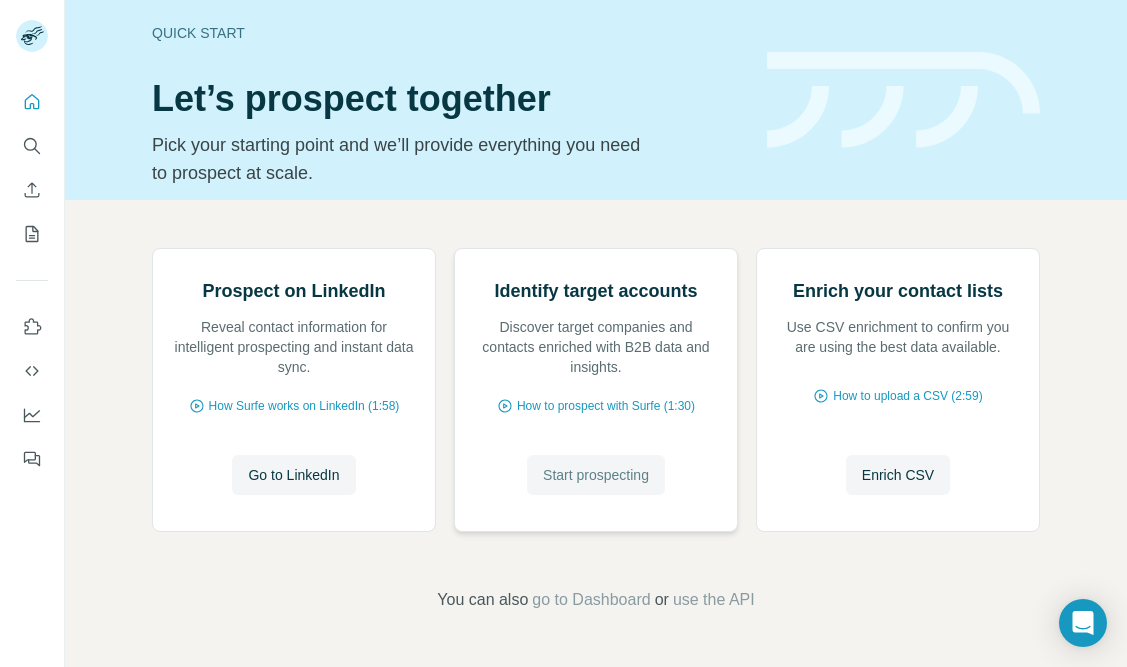 click on "Start prospecting" at bounding box center (596, 475) 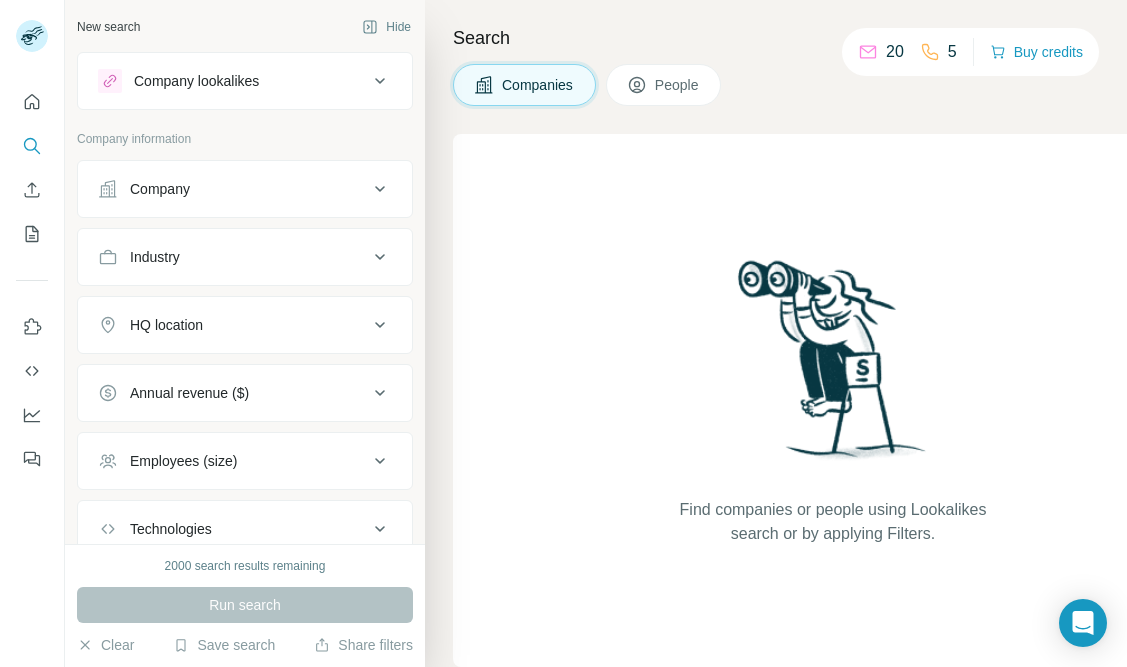 click on "Company lookalikes" at bounding box center [196, 81] 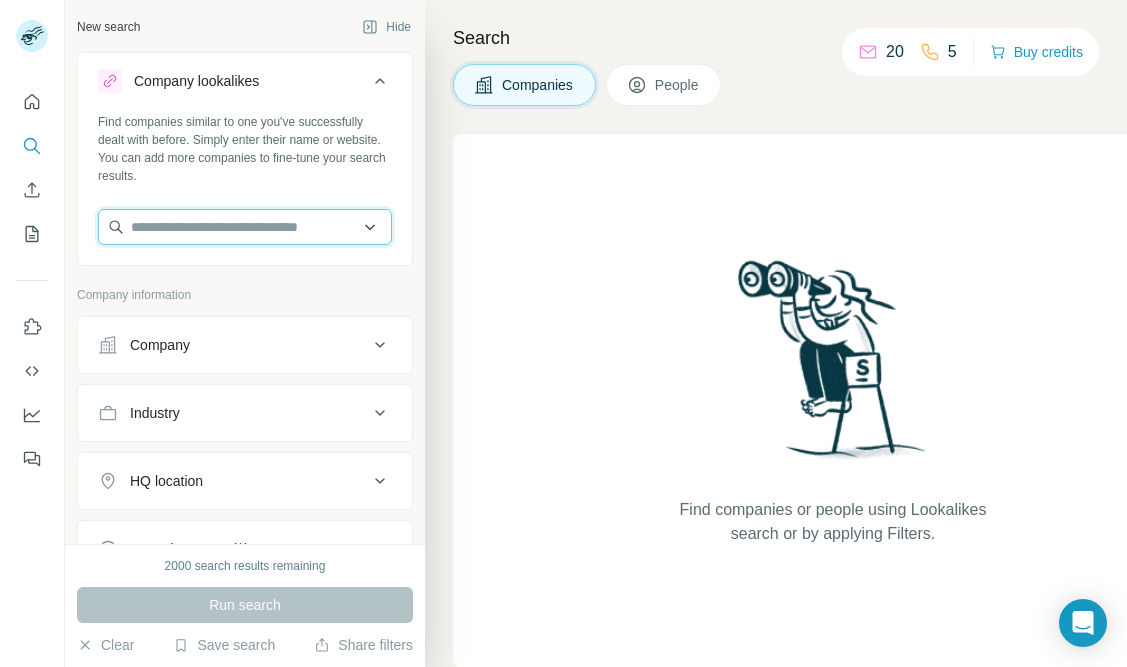 click at bounding box center [245, 227] 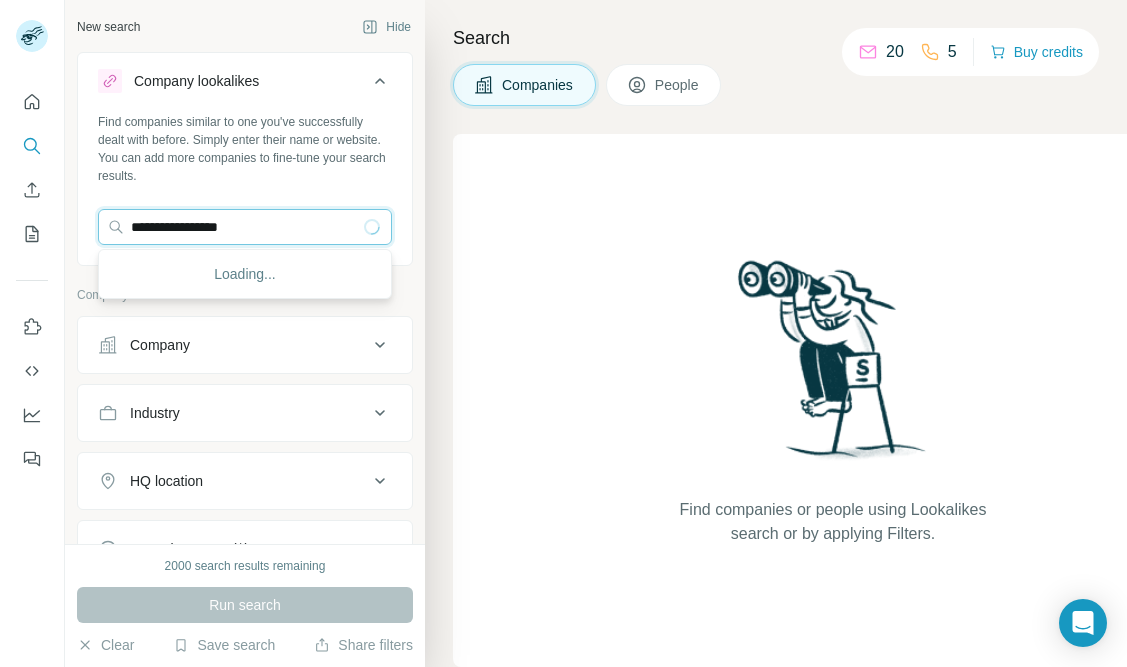 type on "**********" 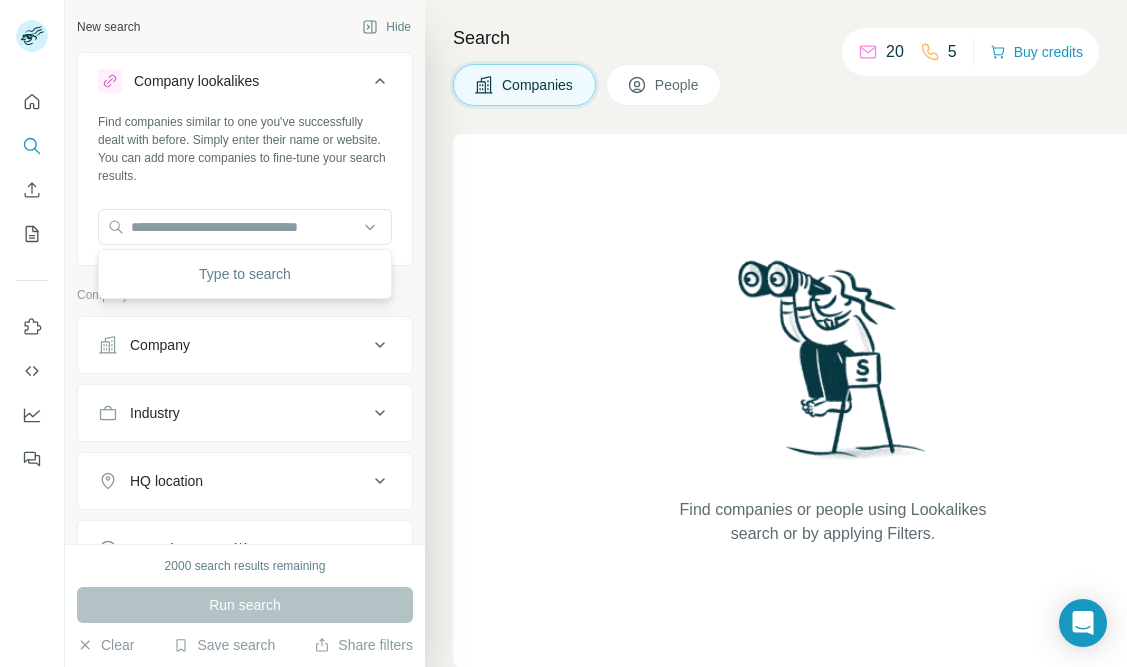 click on "Type to search" at bounding box center (245, 274) 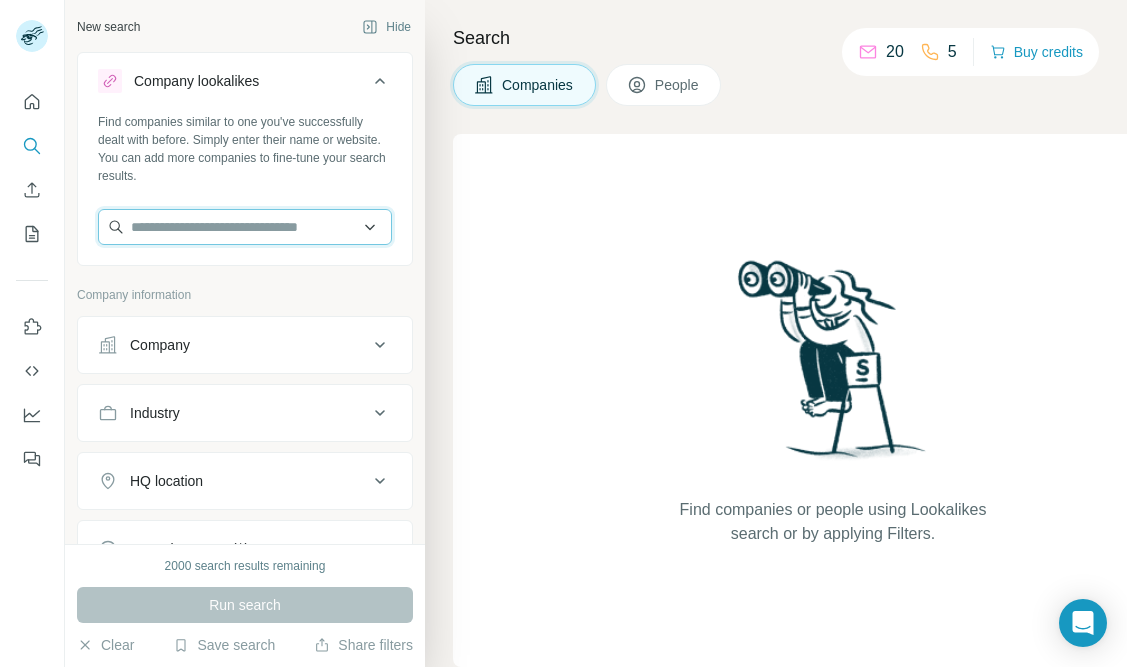 click at bounding box center [245, 227] 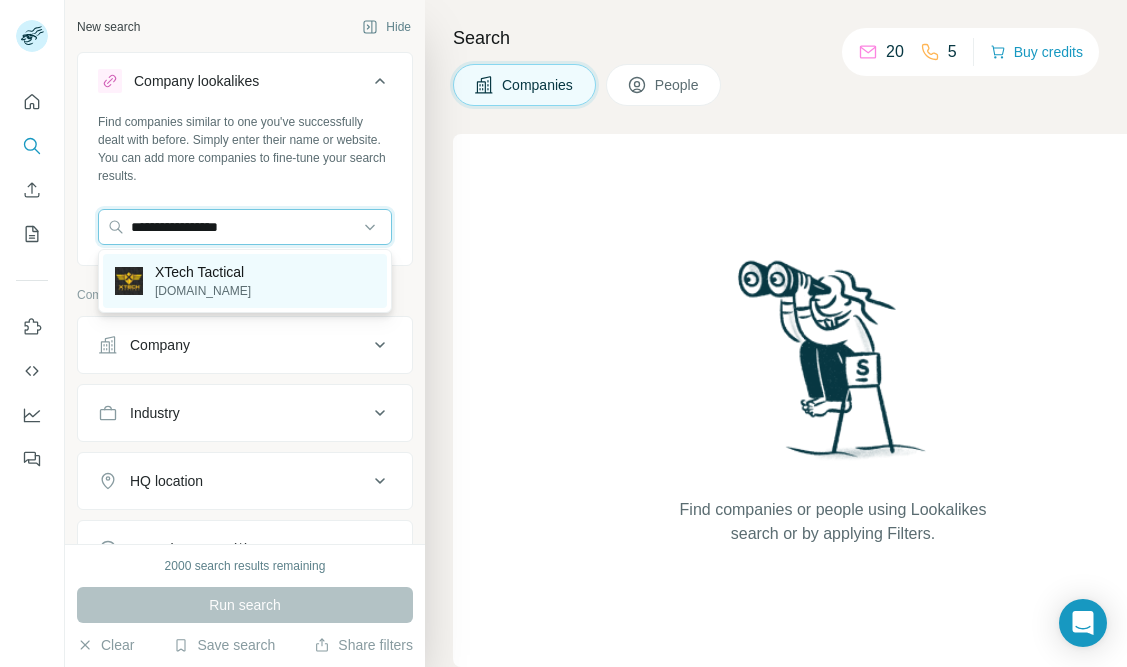 type on "**********" 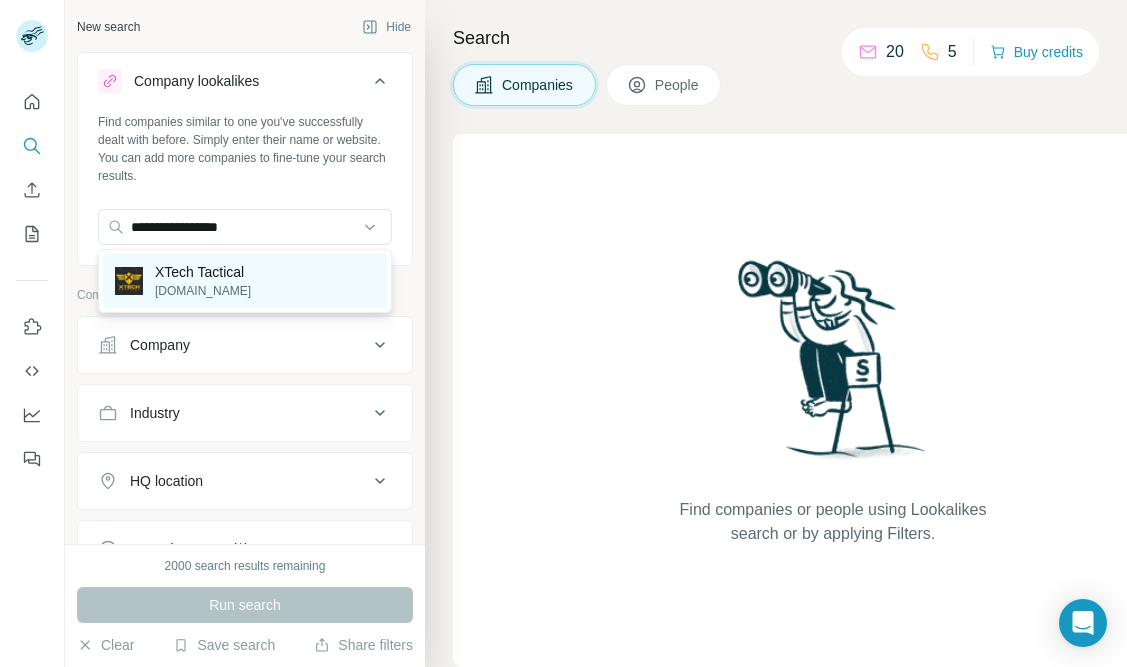click on "[DOMAIN_NAME]" at bounding box center (203, 291) 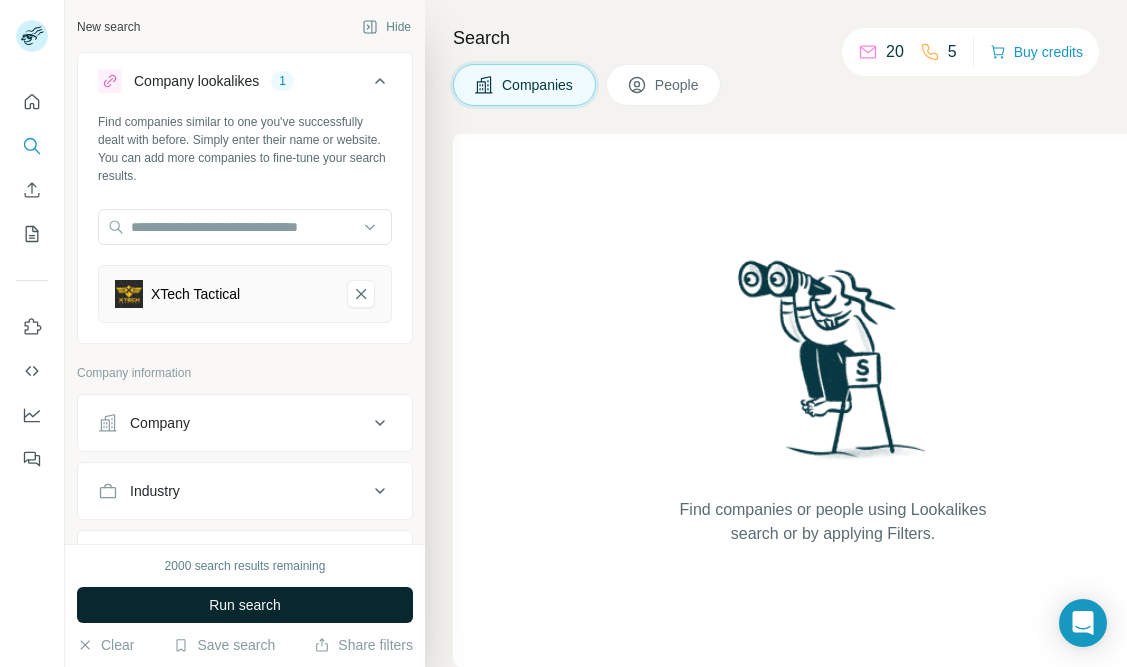 click on "Run search" at bounding box center (245, 605) 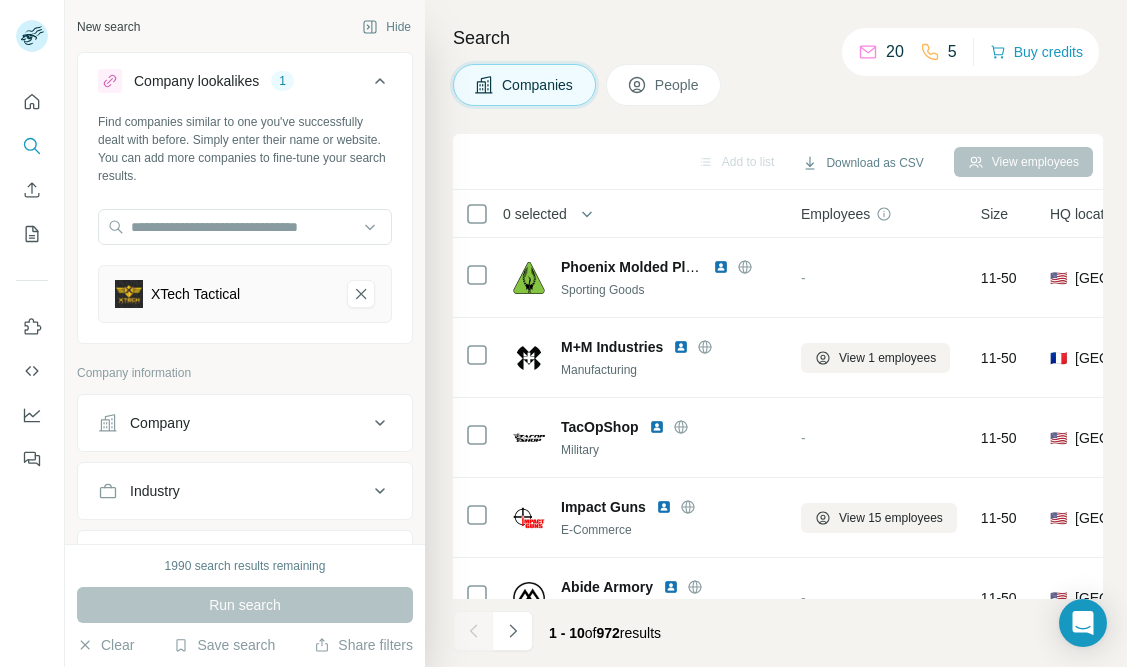 click on "0 selected" at bounding box center (535, 214) 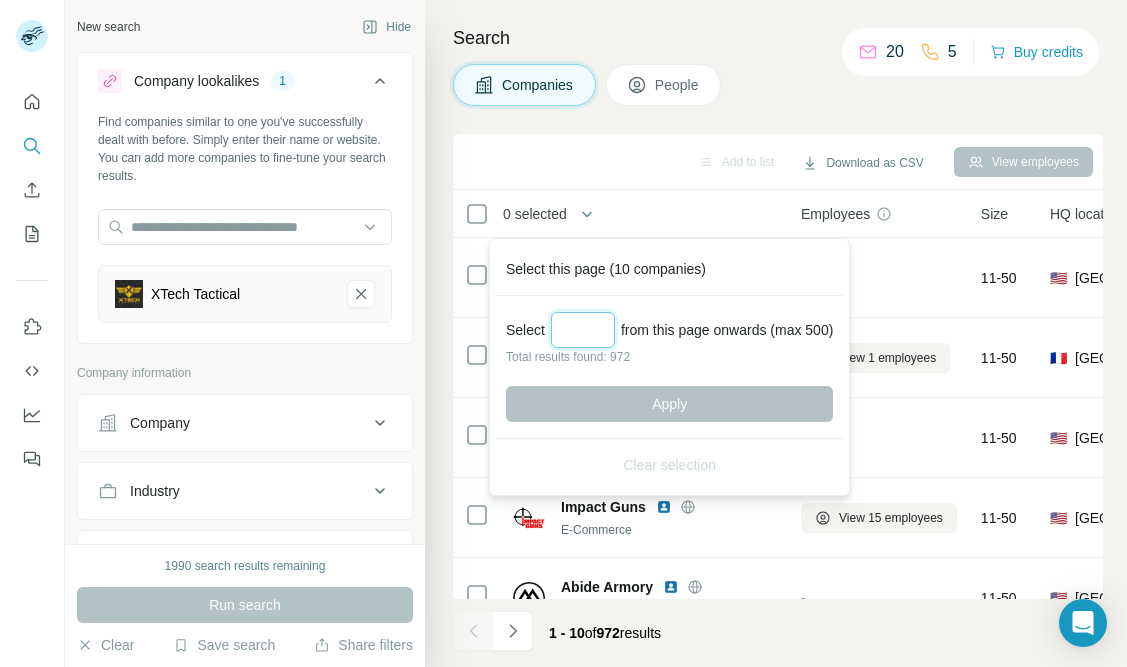 click at bounding box center (583, 330) 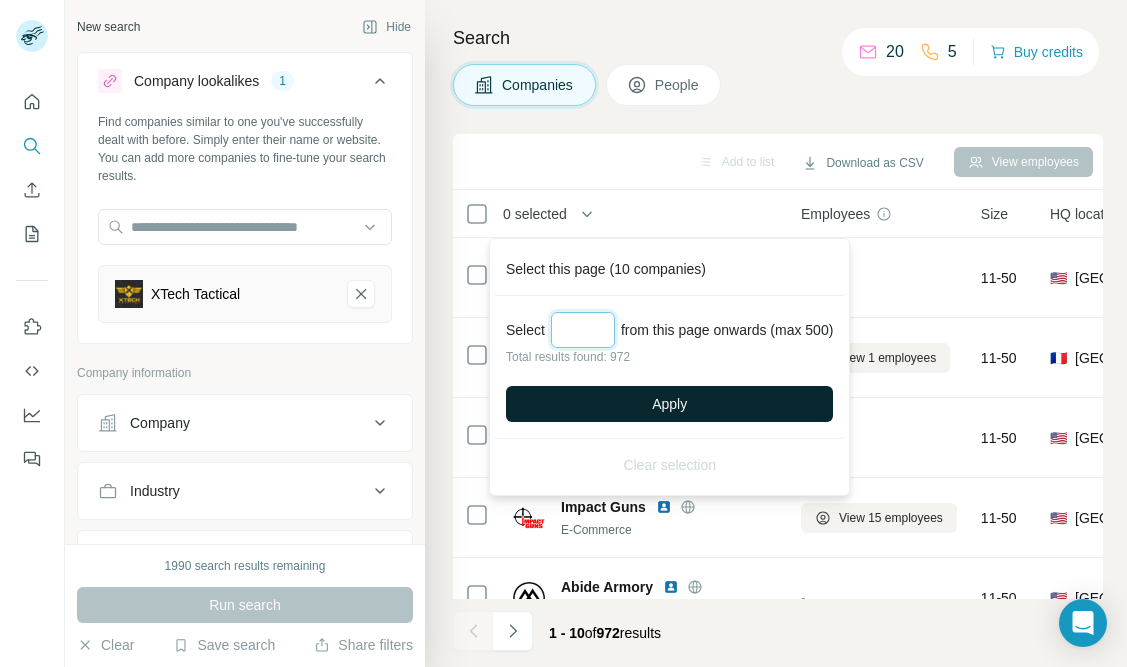 type on "***" 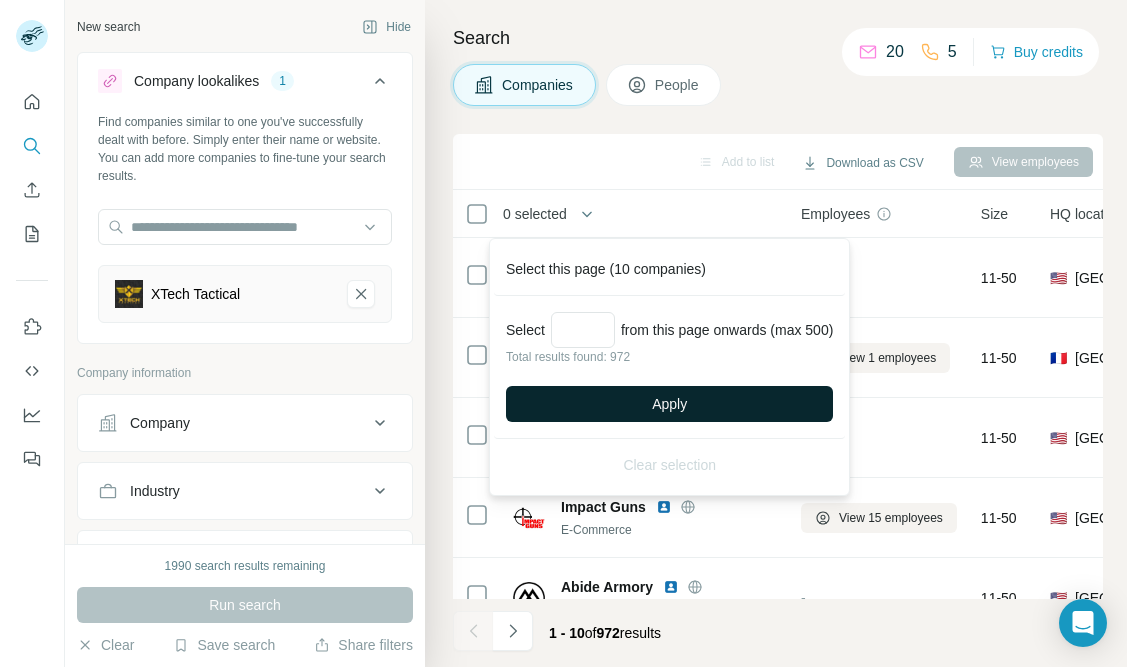 click on "Apply" at bounding box center (669, 404) 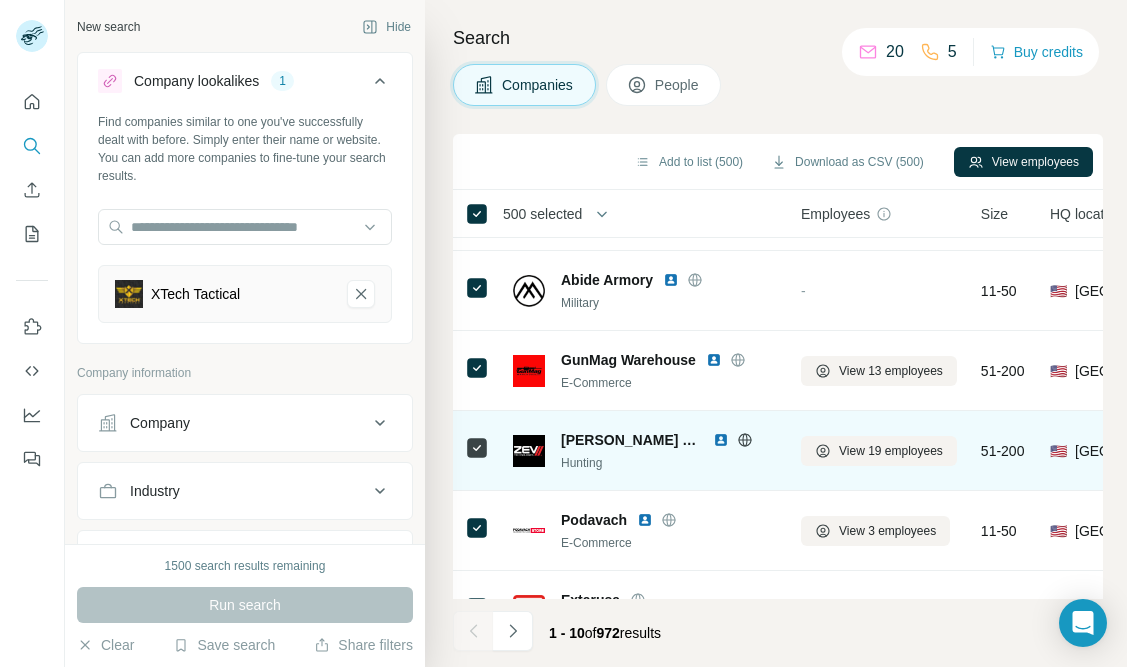 scroll, scrollTop: 0, scrollLeft: 0, axis: both 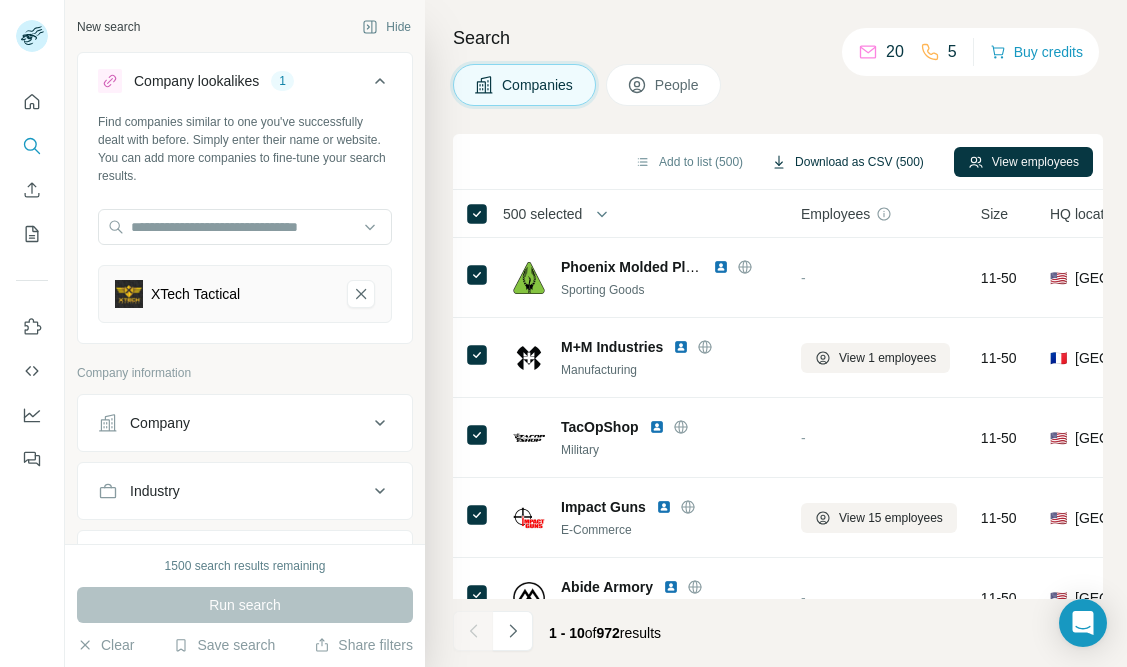 click on "Download as CSV (500)" at bounding box center [847, 162] 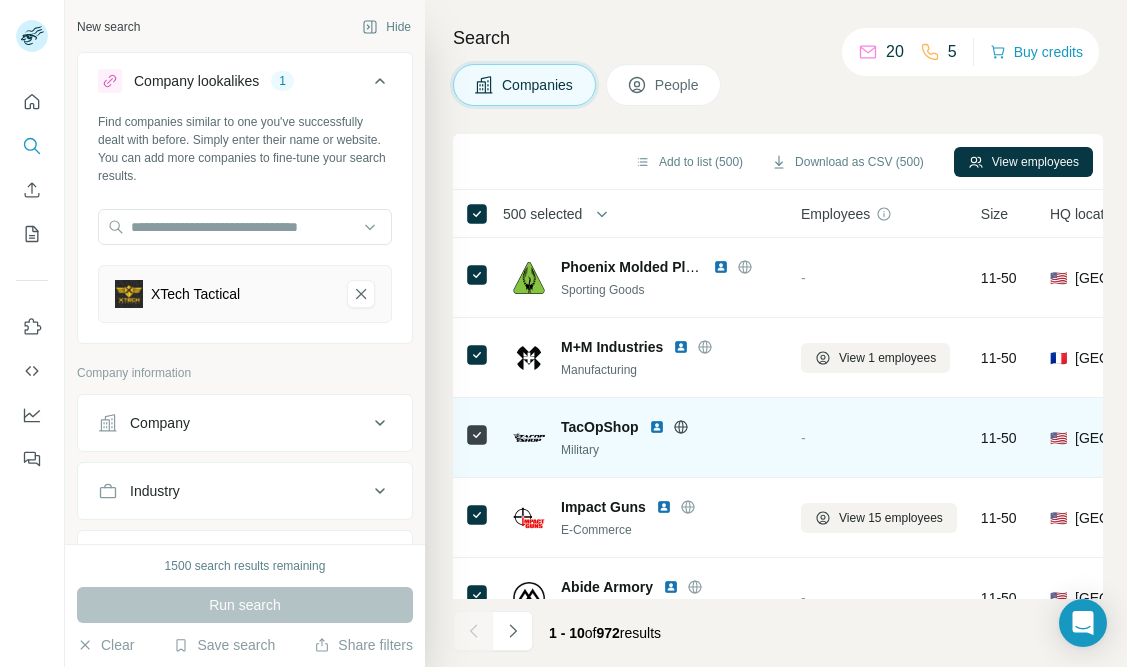 click on "TacOpShop" at bounding box center (600, 427) 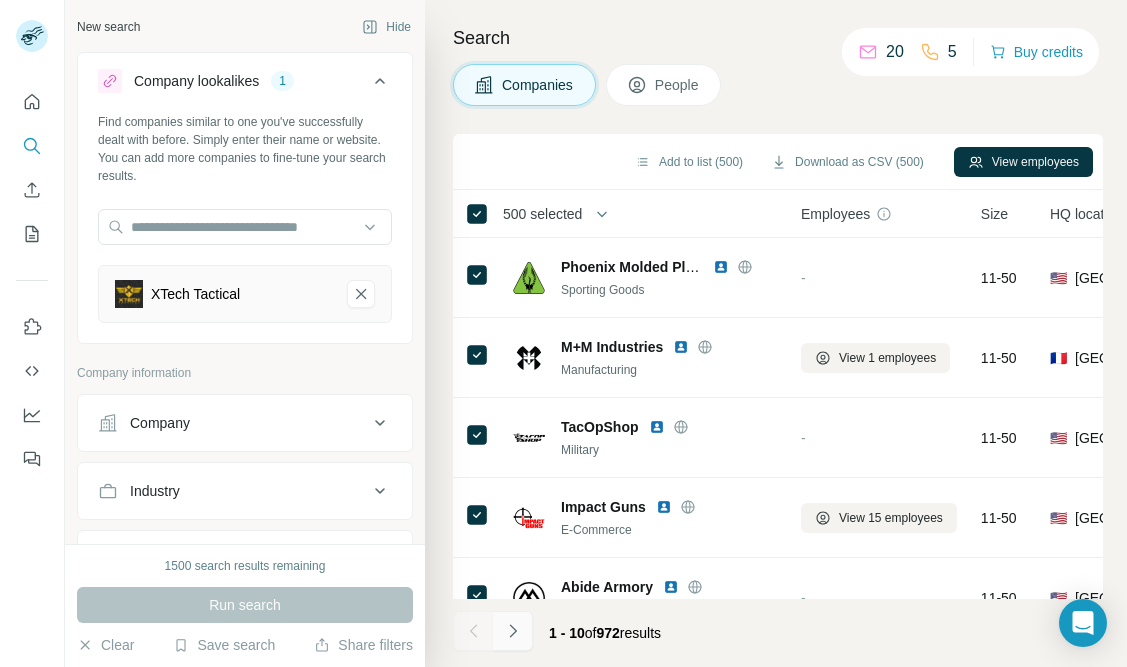 click 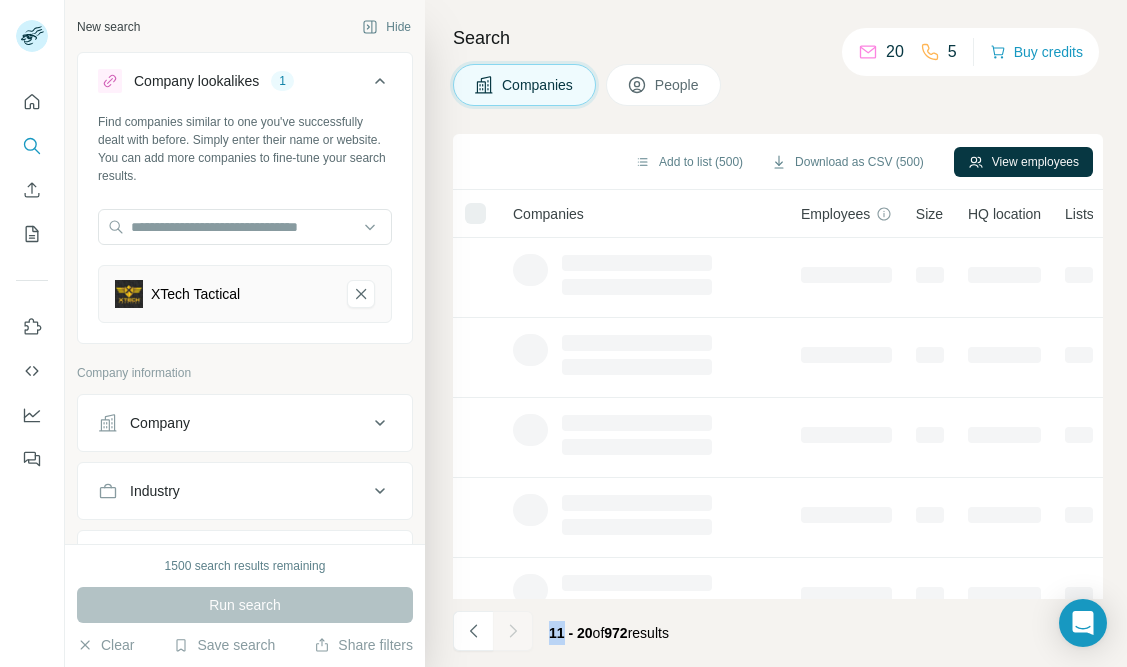 click at bounding box center [513, 631] 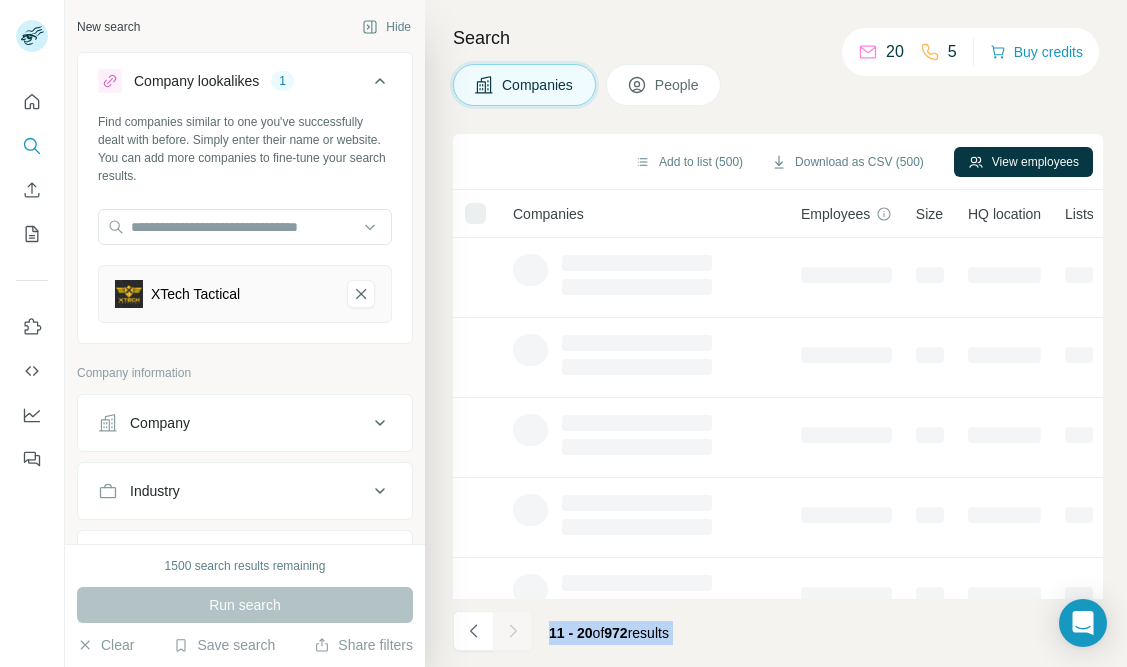 click at bounding box center (513, 631) 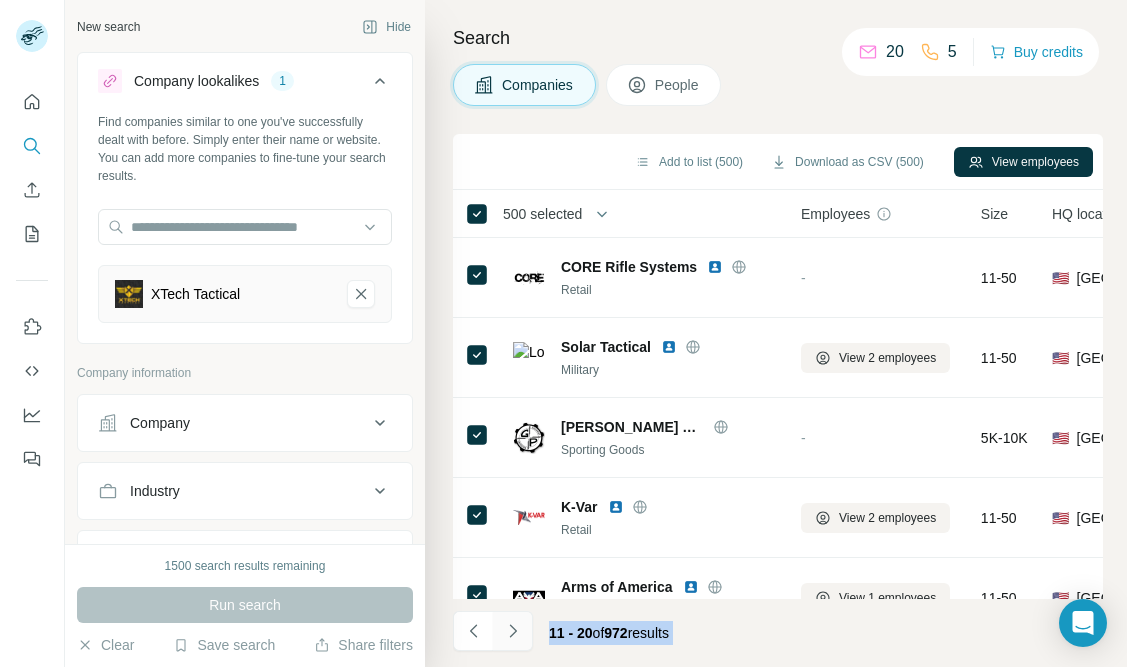 click 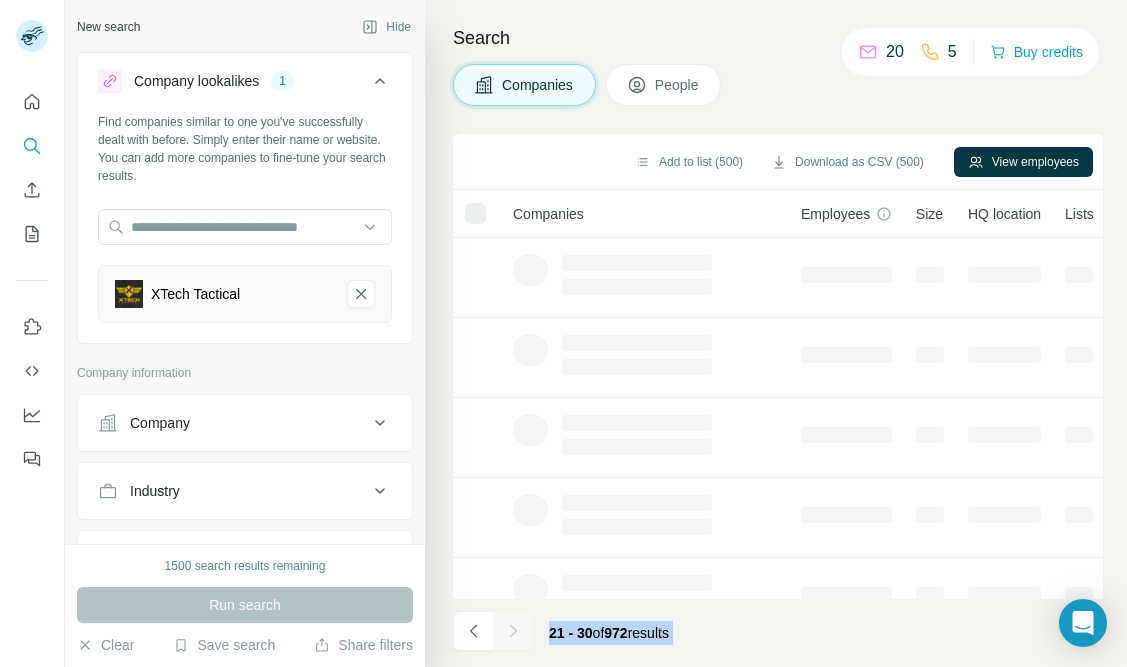 click at bounding box center (513, 631) 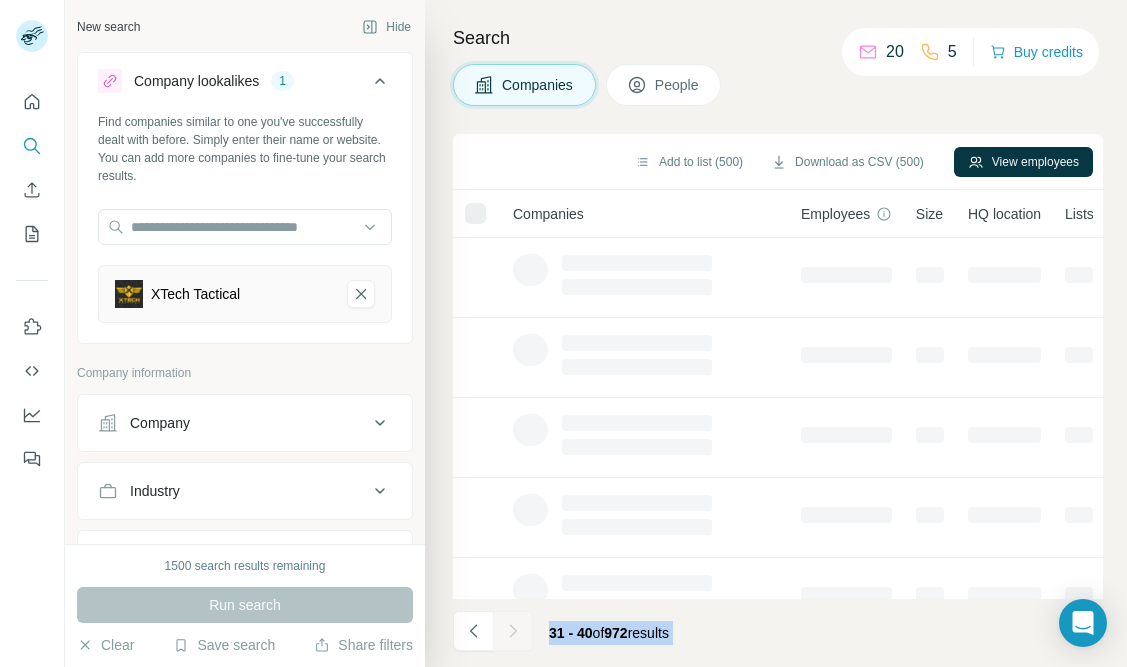 click at bounding box center (513, 631) 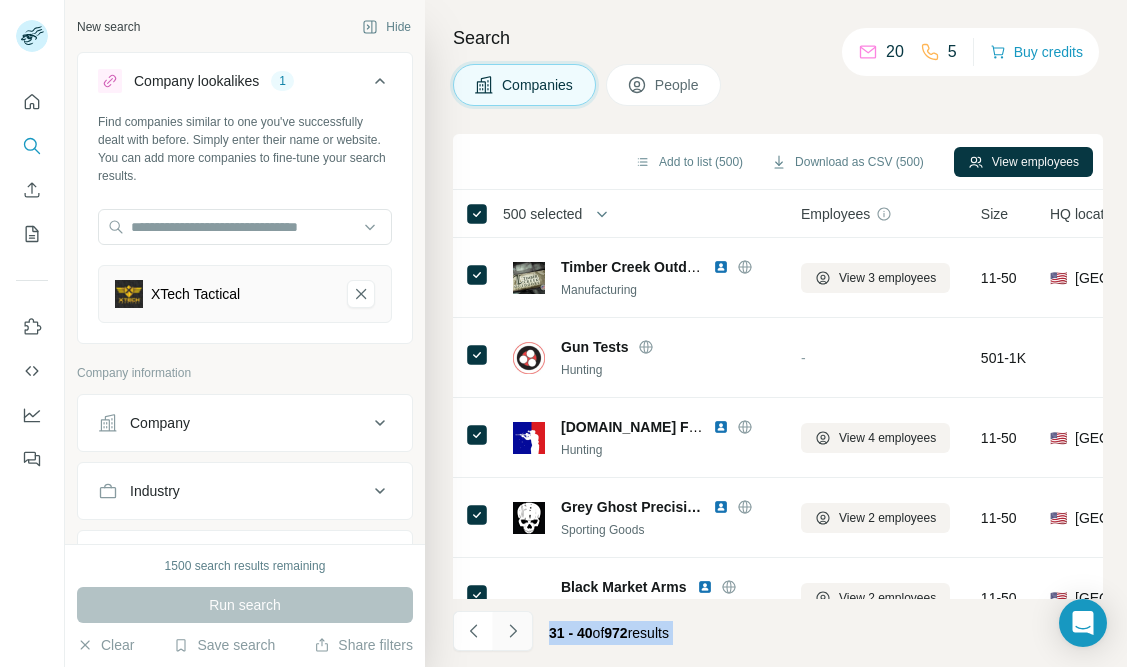 click 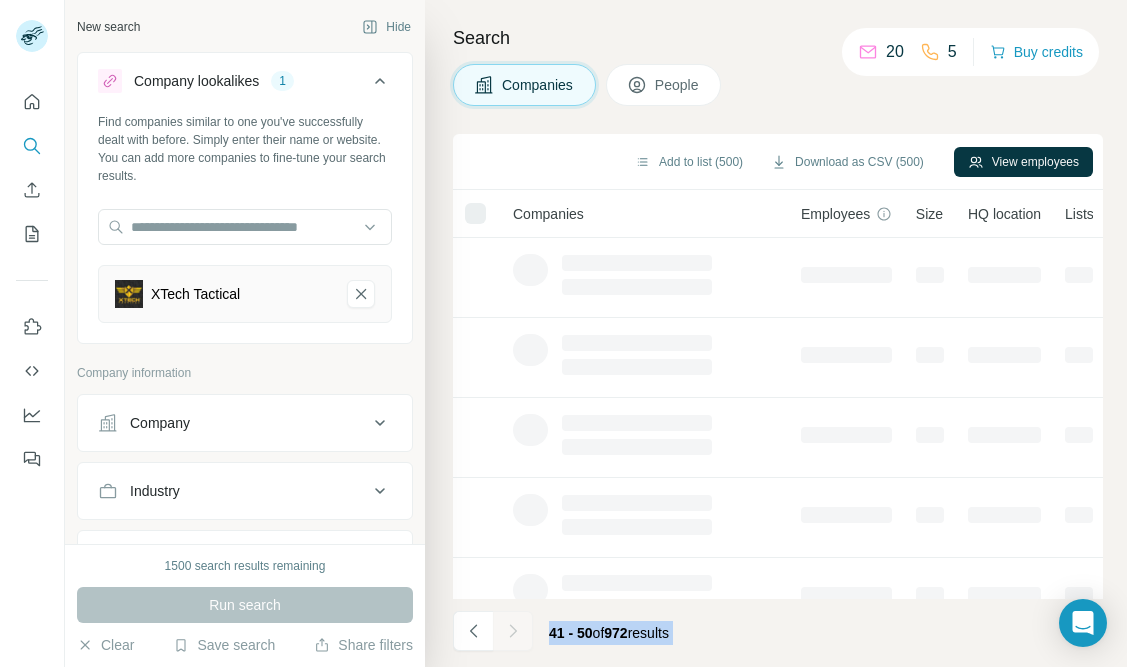 click at bounding box center [513, 631] 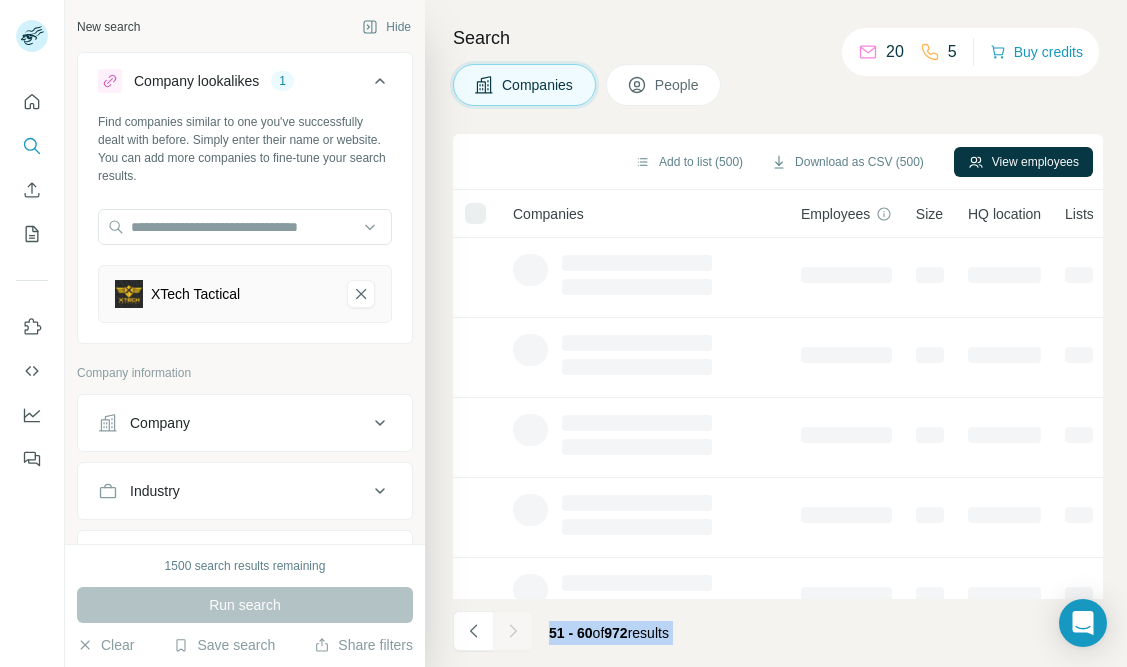 click at bounding box center (513, 631) 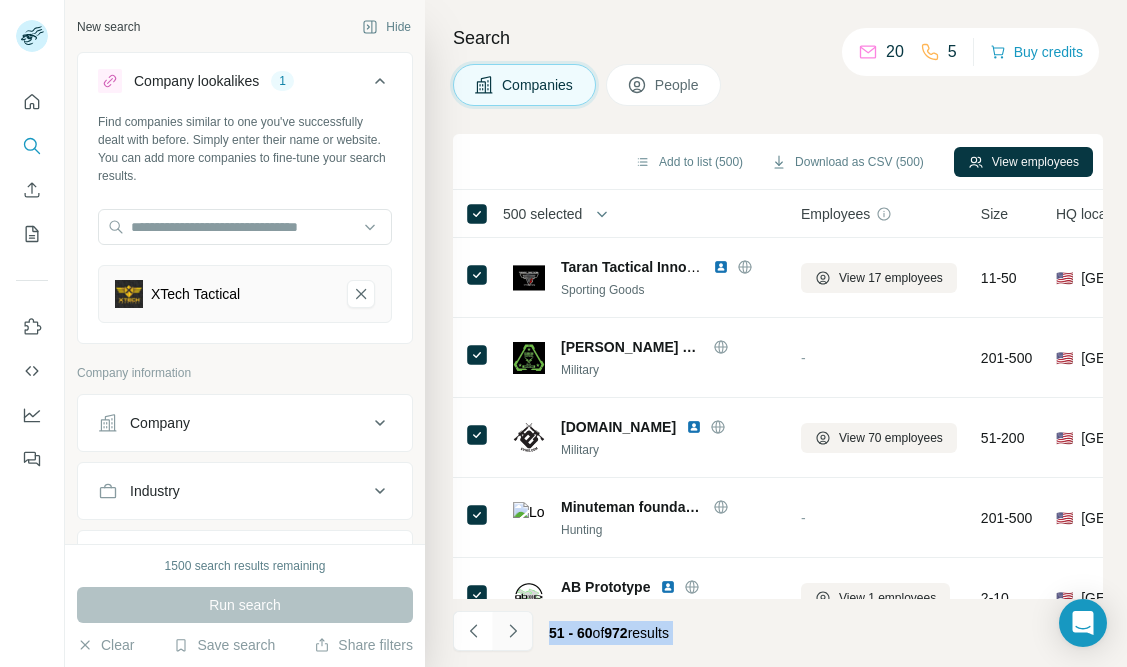 click 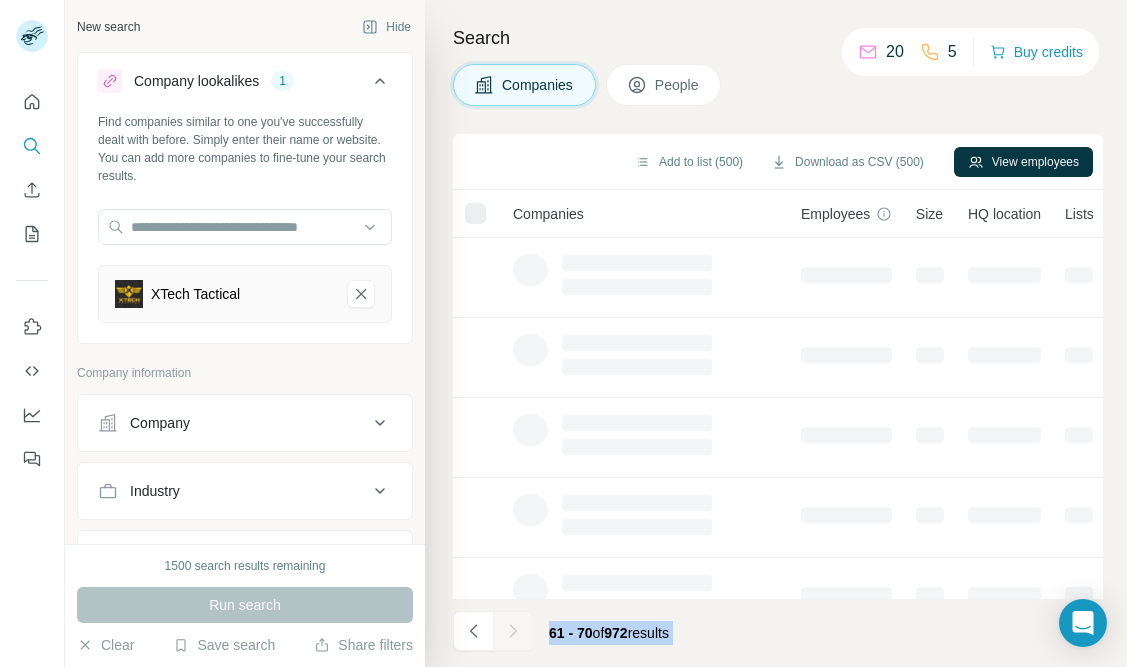 click 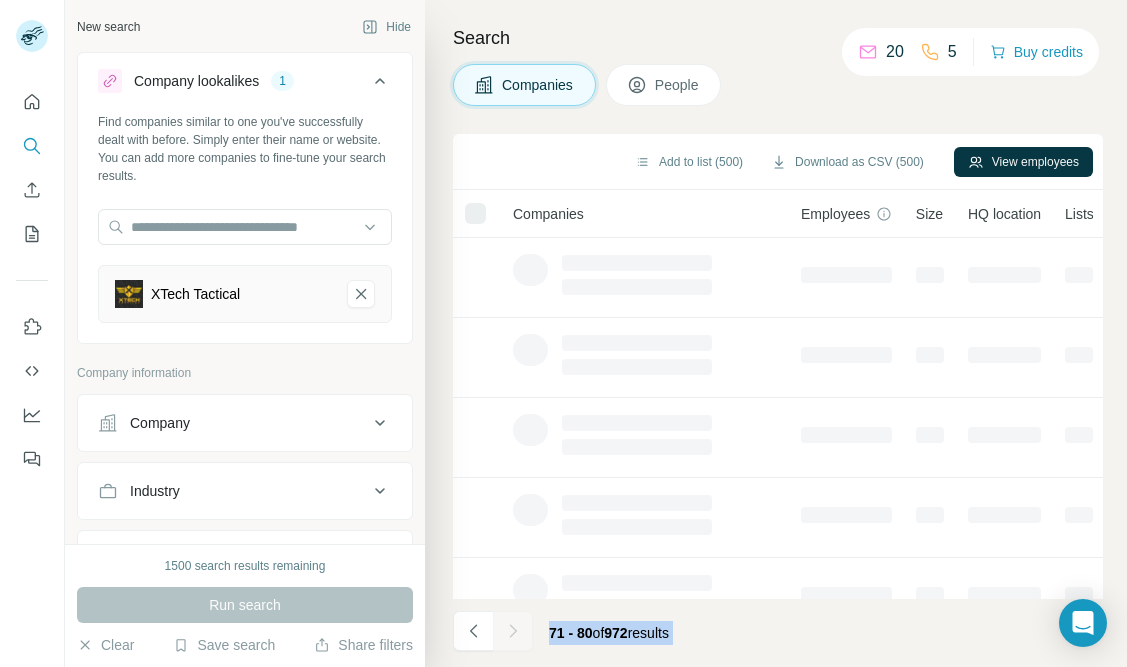 click at bounding box center [513, 631] 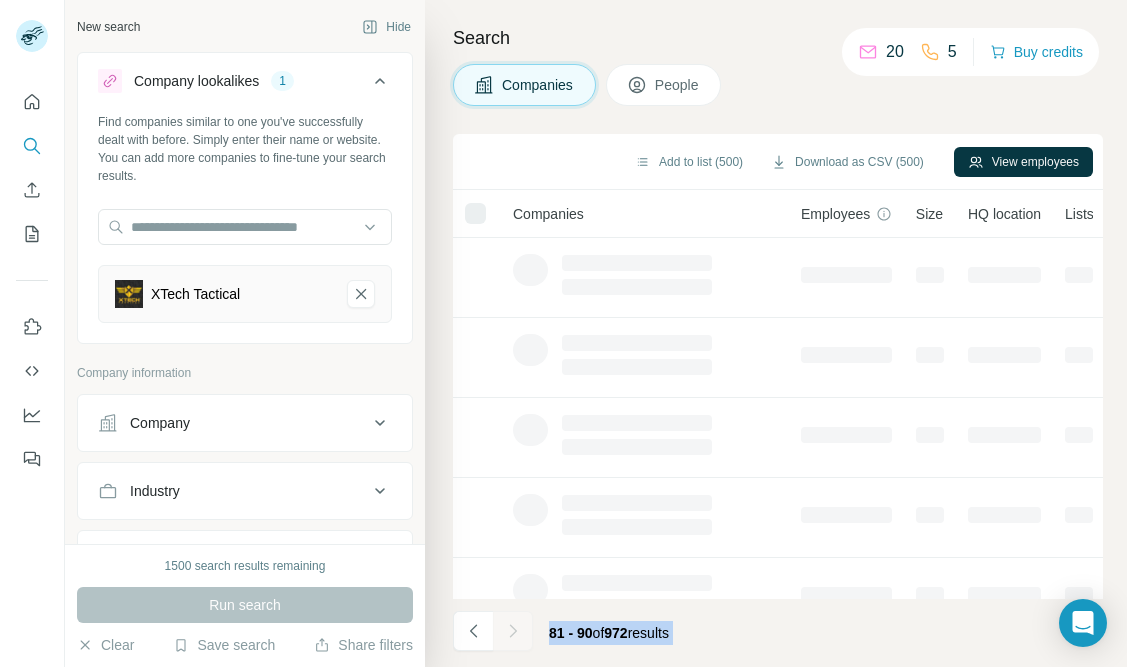 click at bounding box center [513, 631] 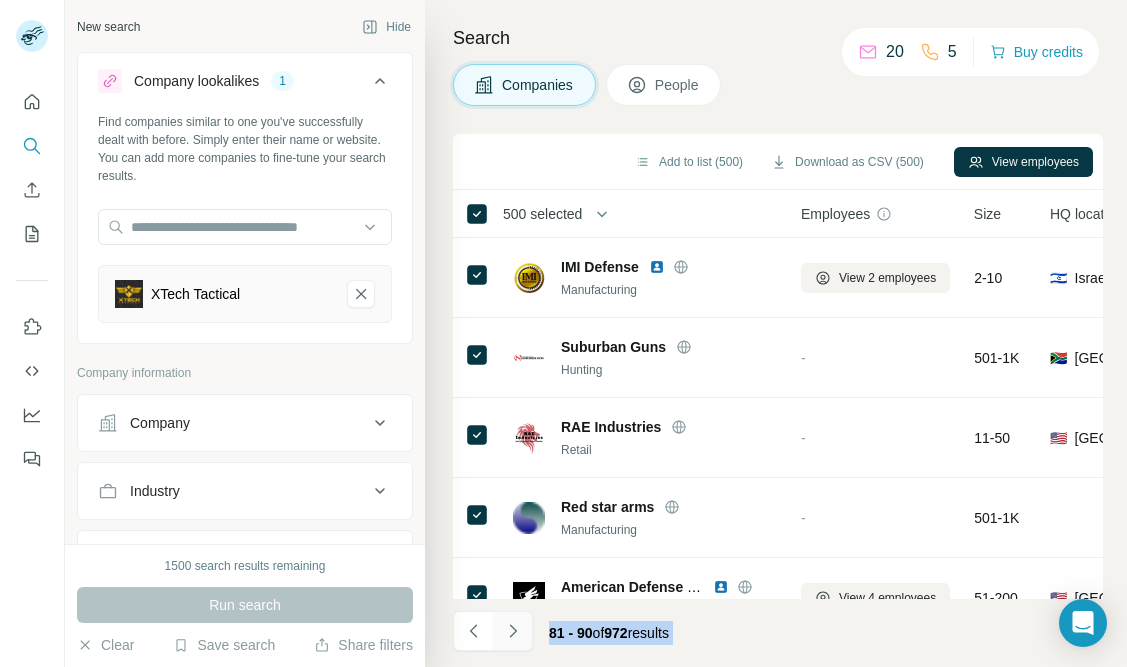 click 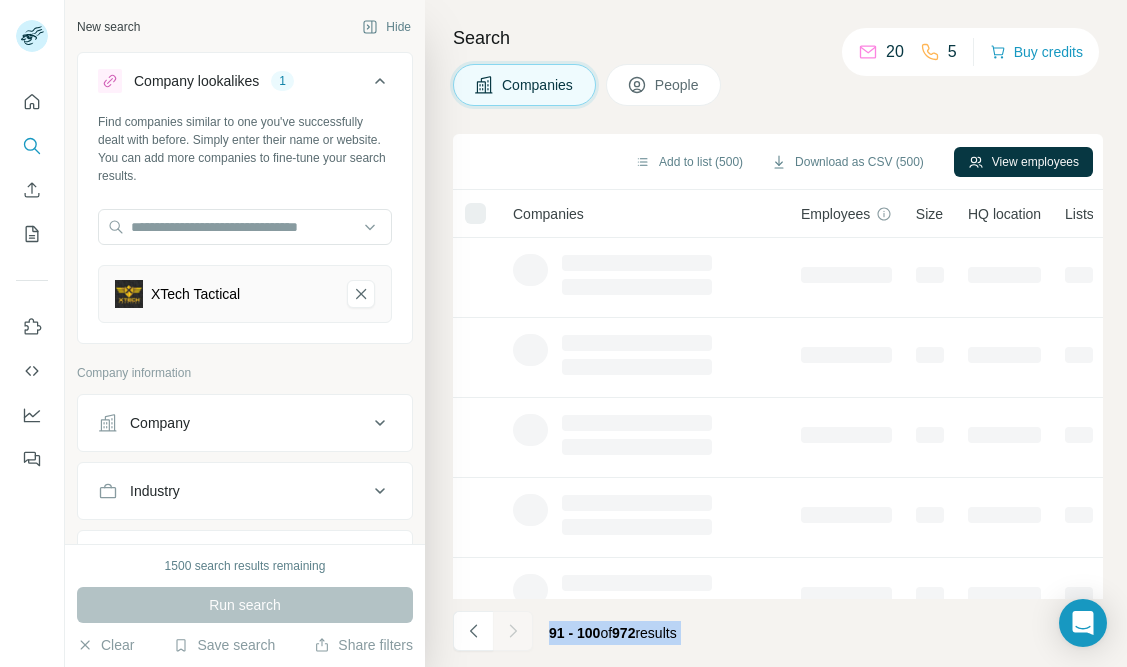 click at bounding box center (513, 631) 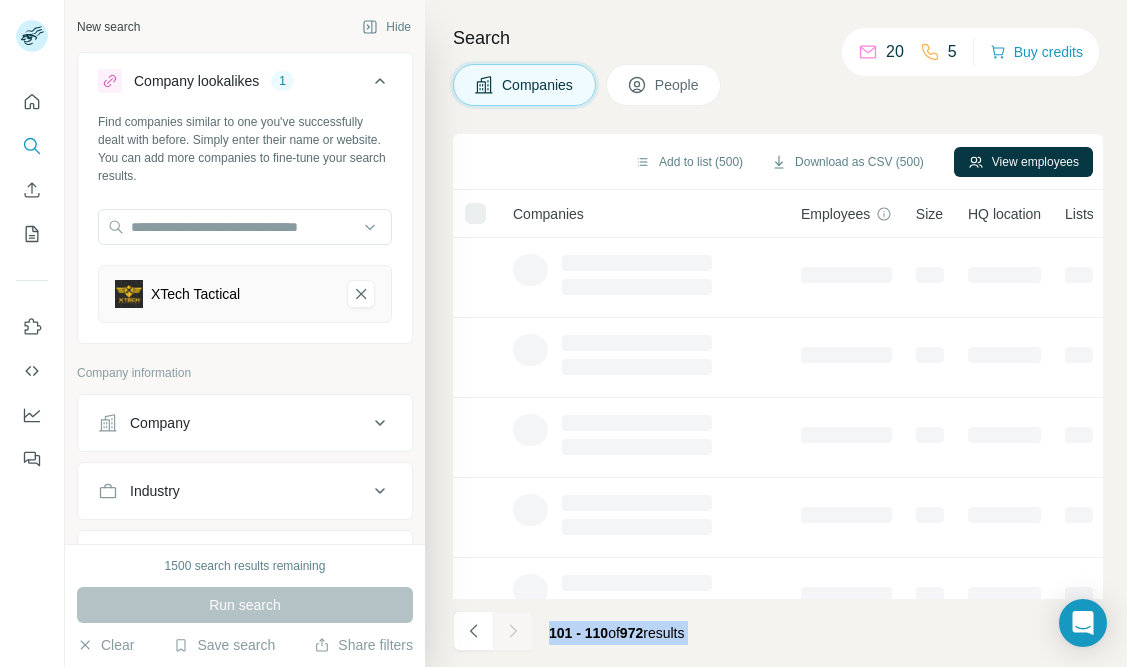 click at bounding box center (513, 631) 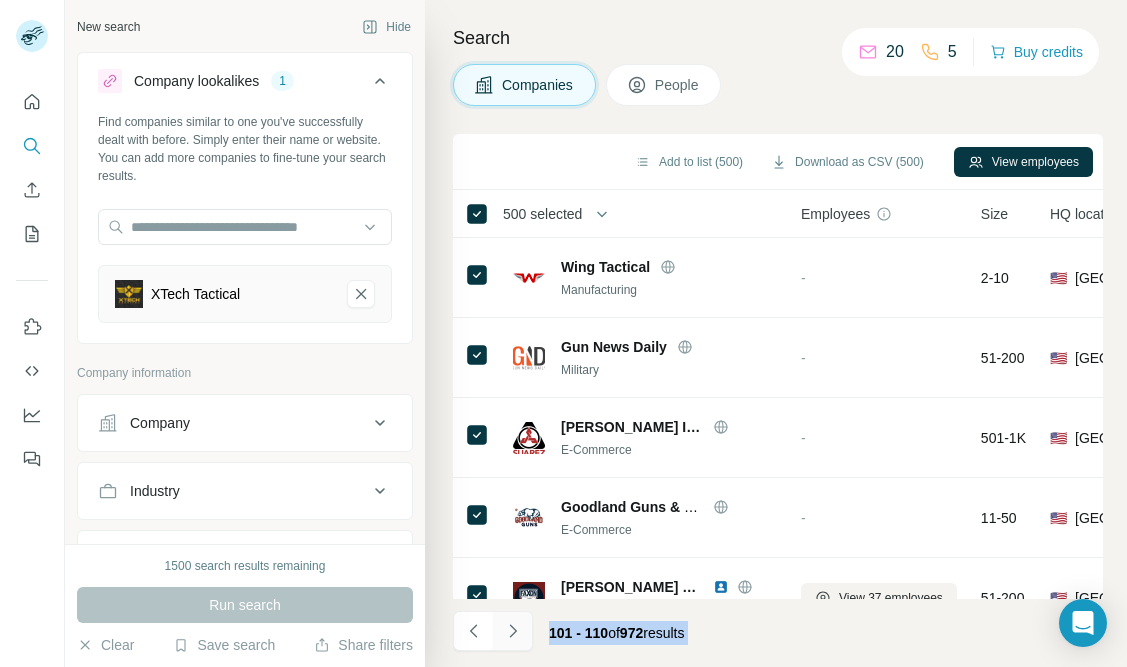 click 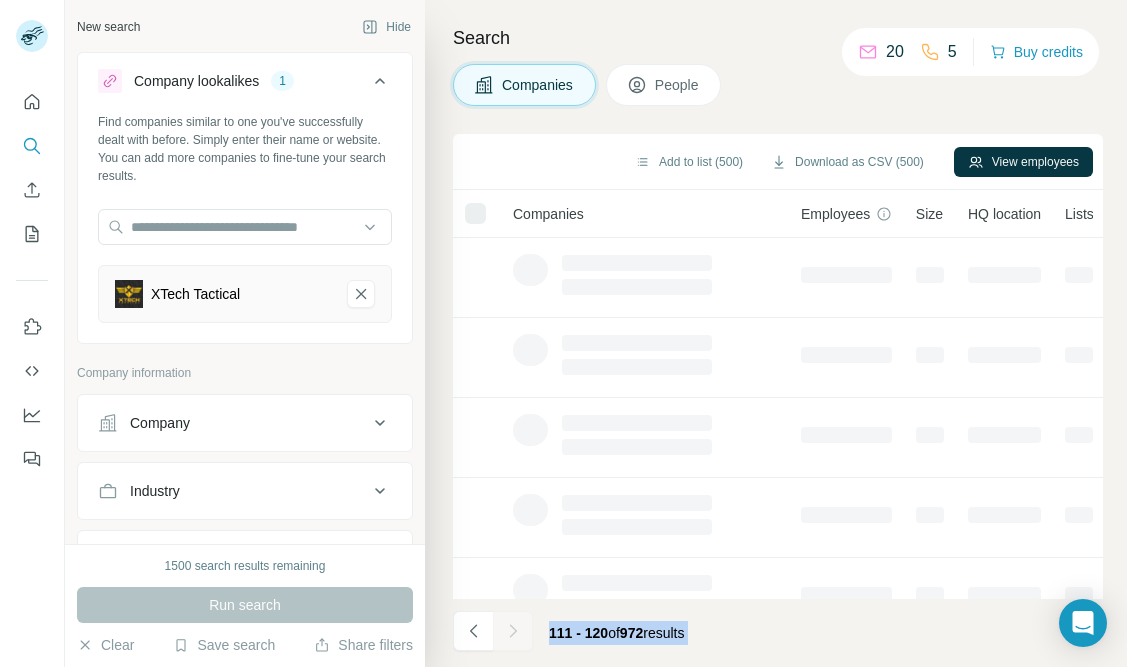 click 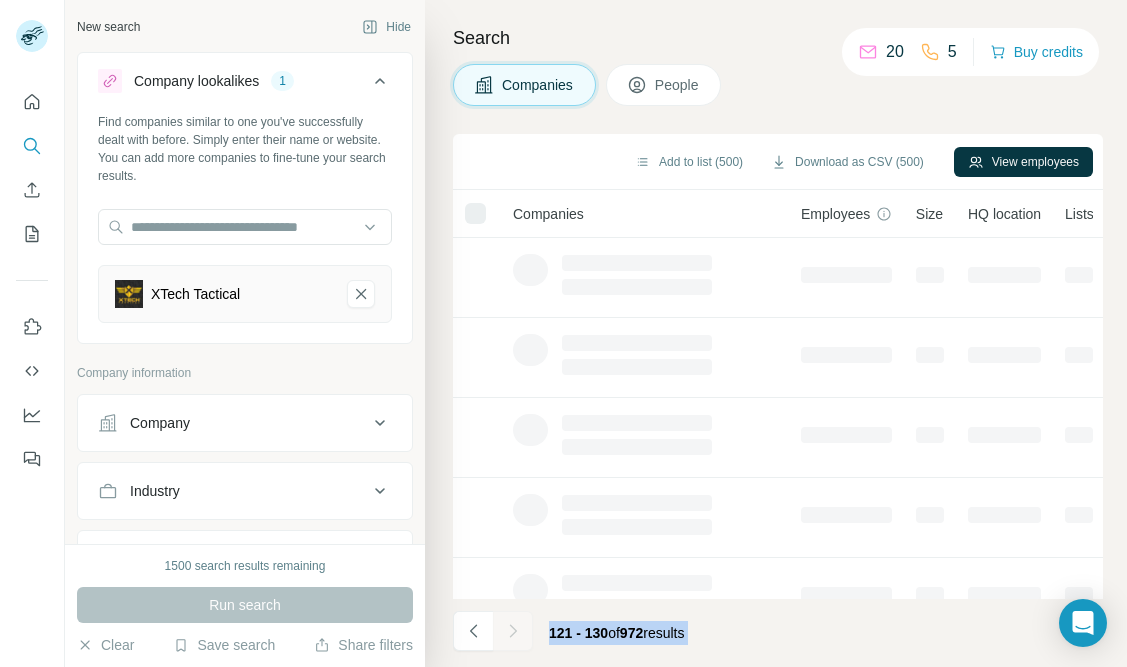 click at bounding box center [513, 631] 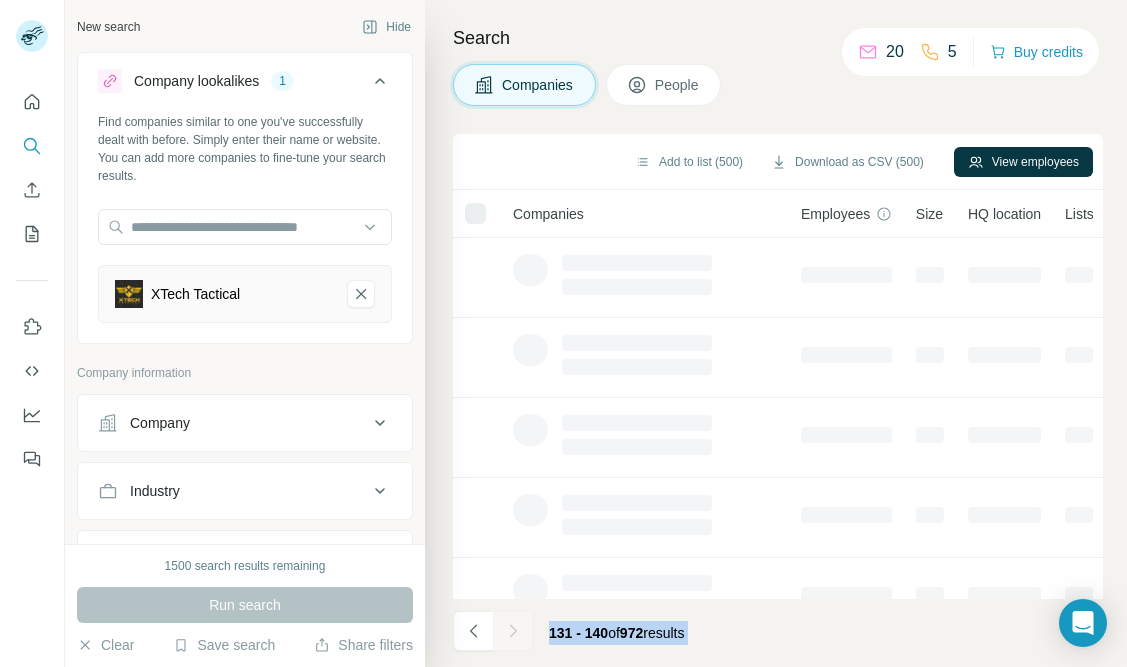 click at bounding box center (513, 631) 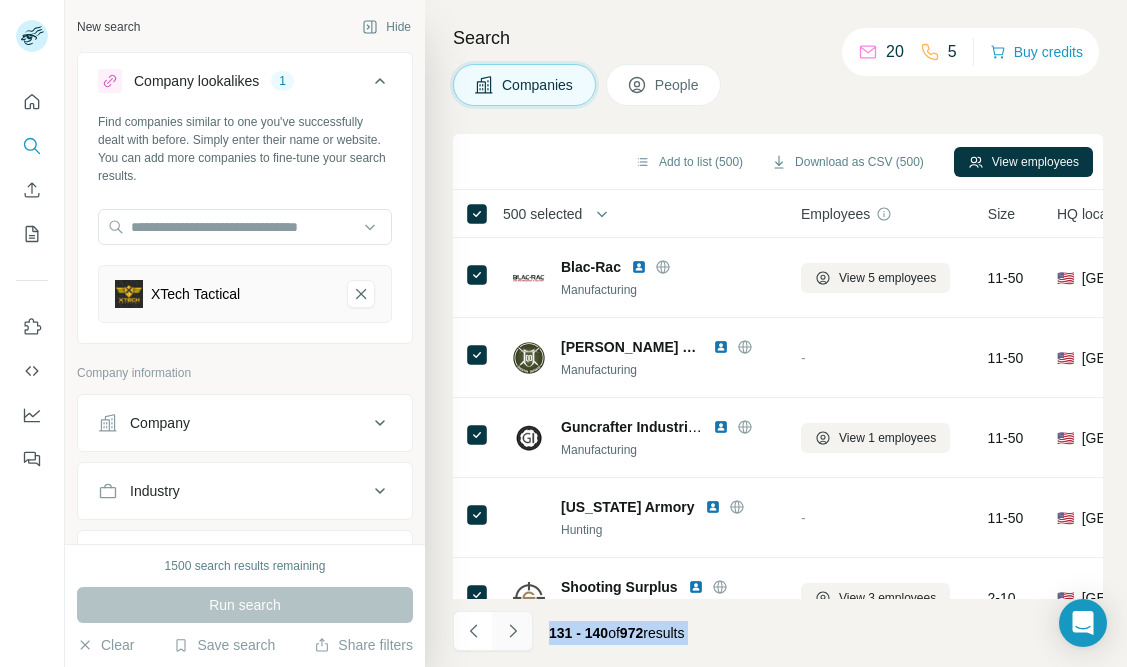 click 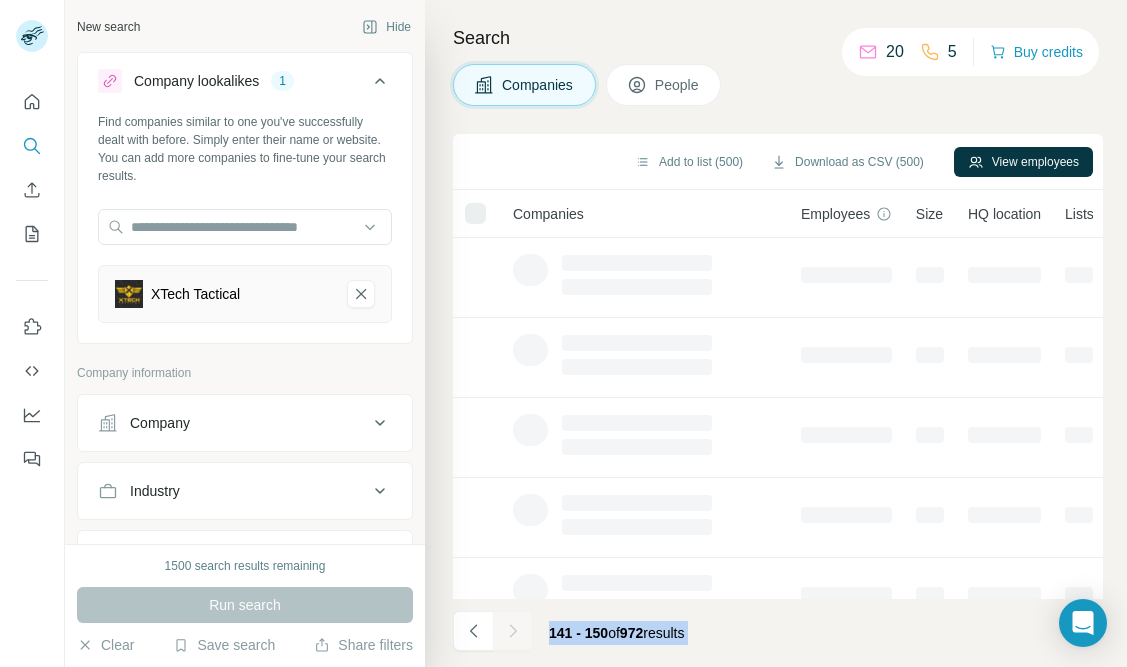 click at bounding box center (513, 631) 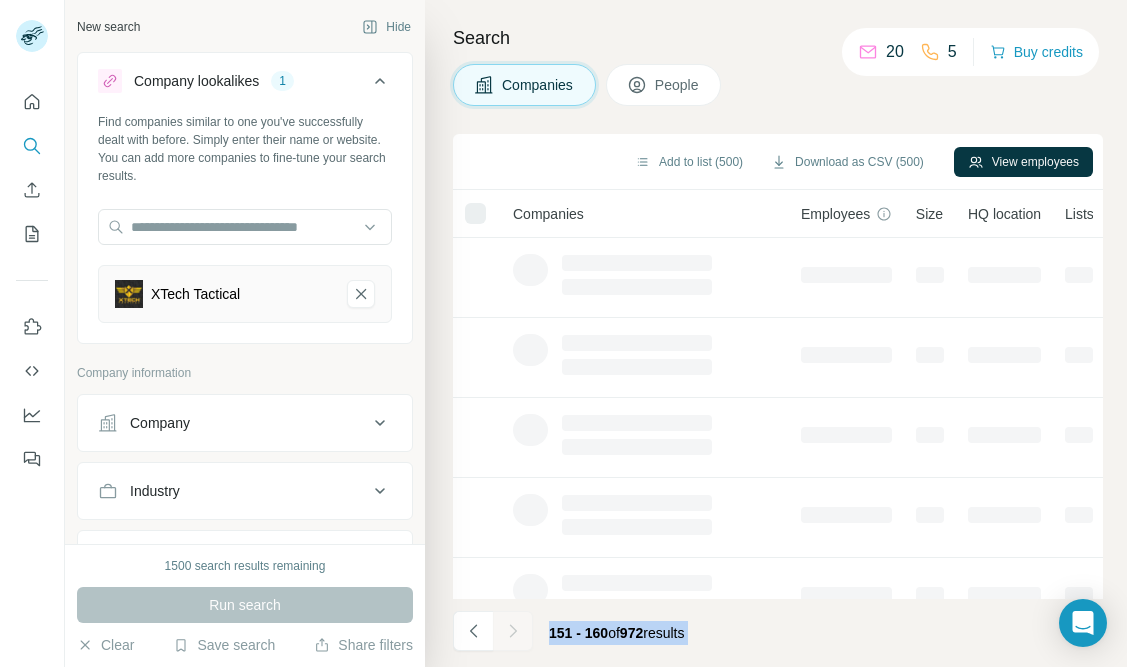 click at bounding box center [513, 631] 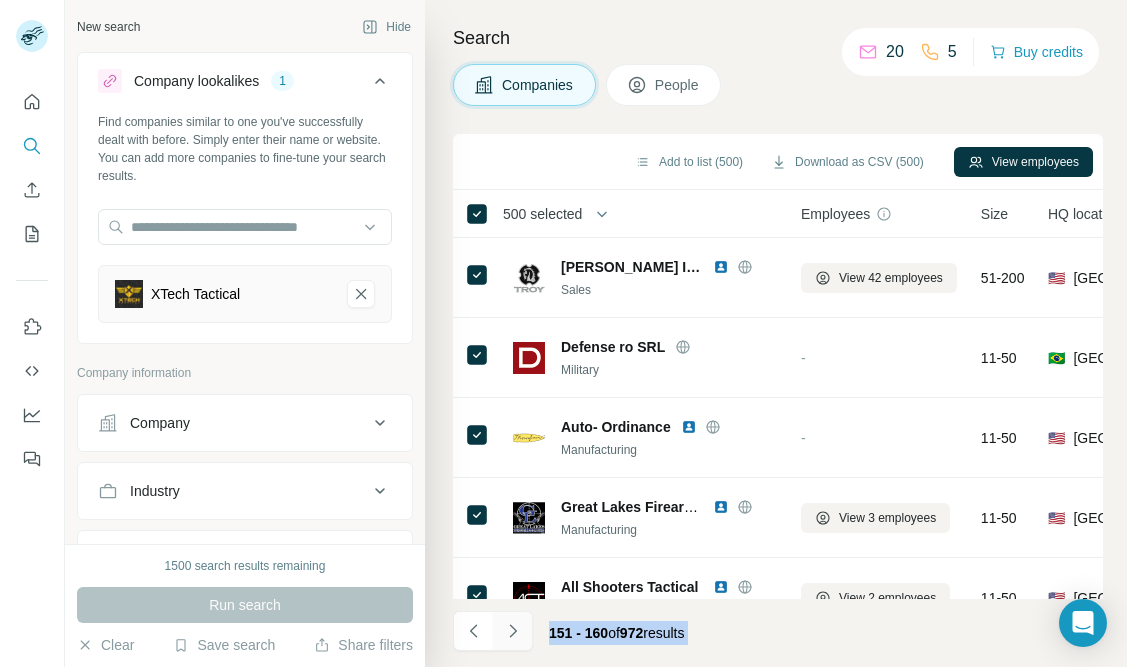 click 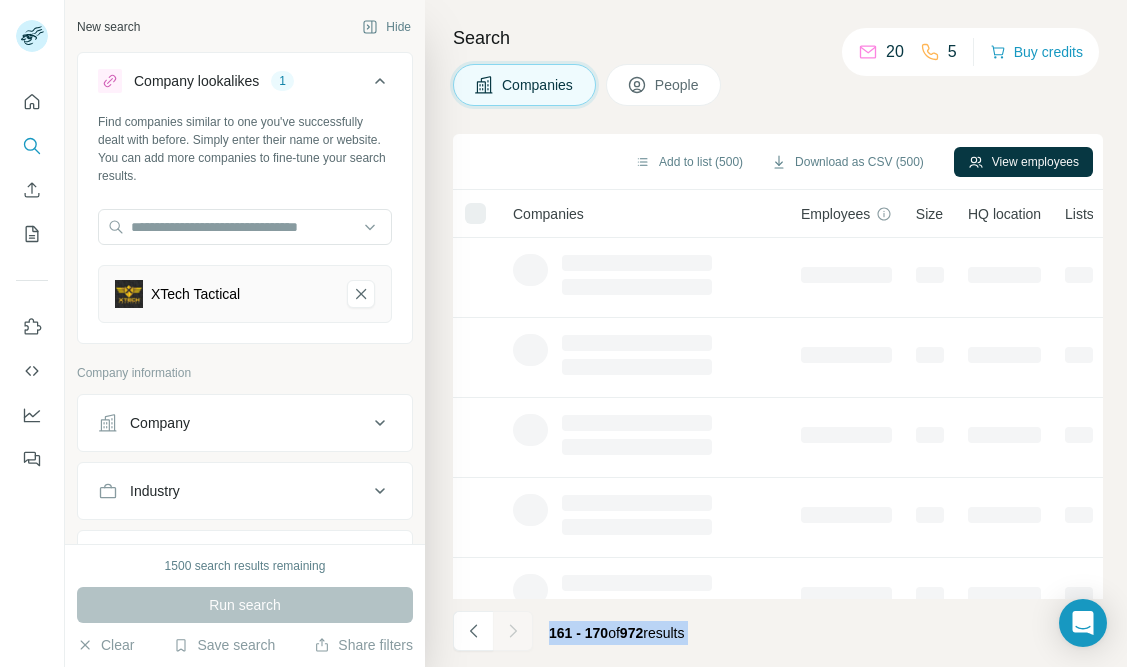 click at bounding box center [513, 631] 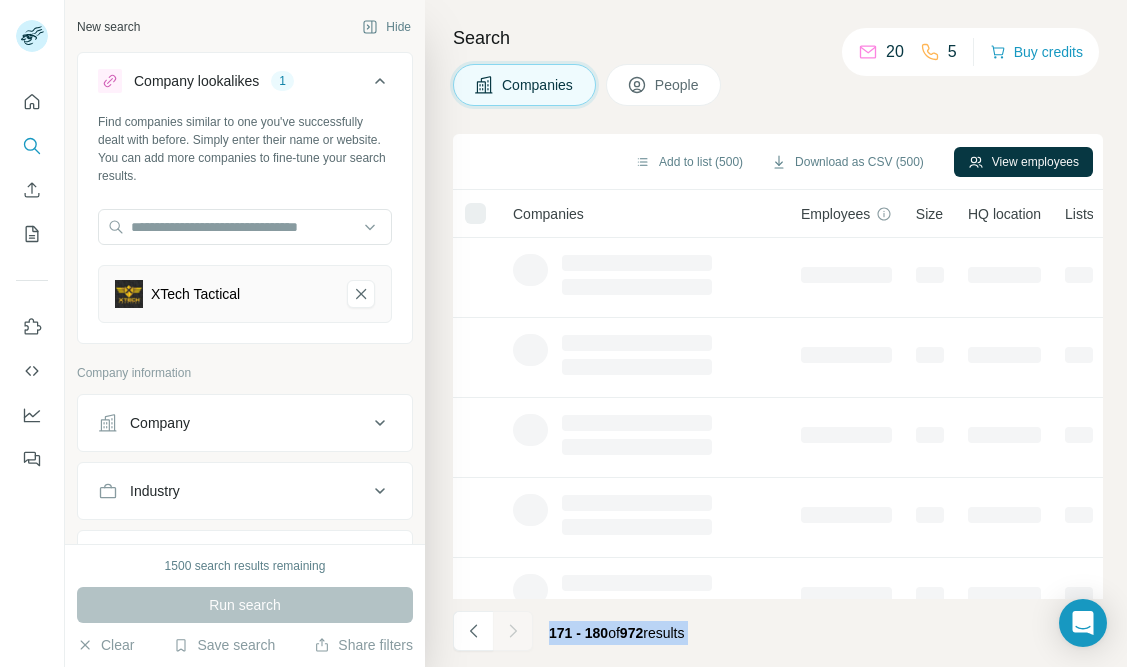 click at bounding box center [513, 631] 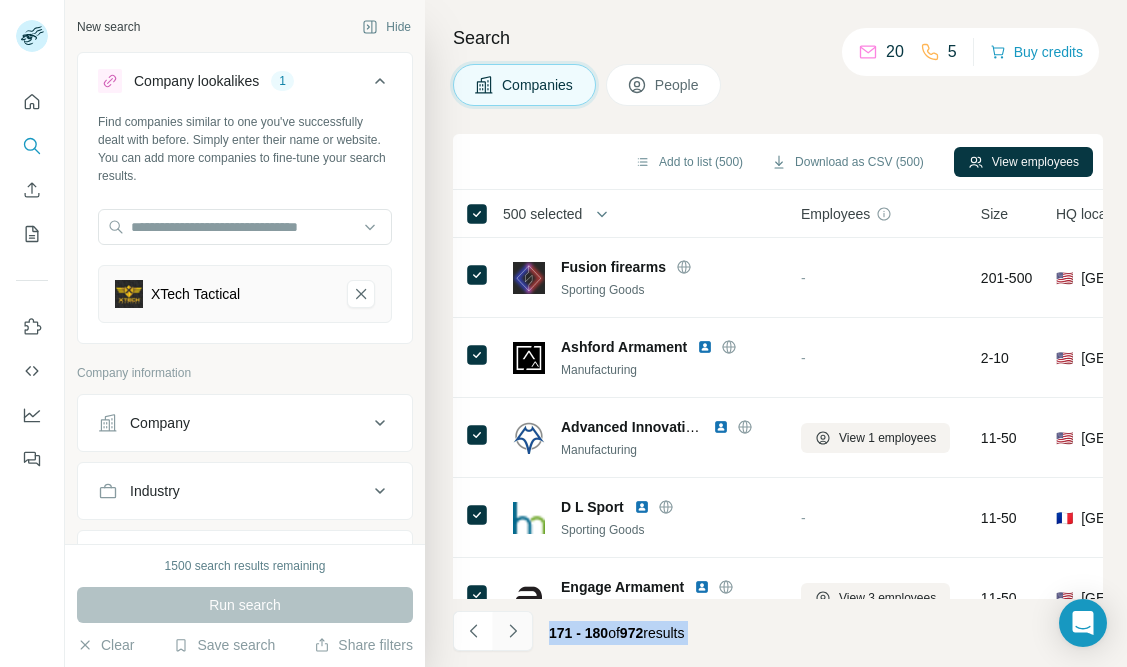 click 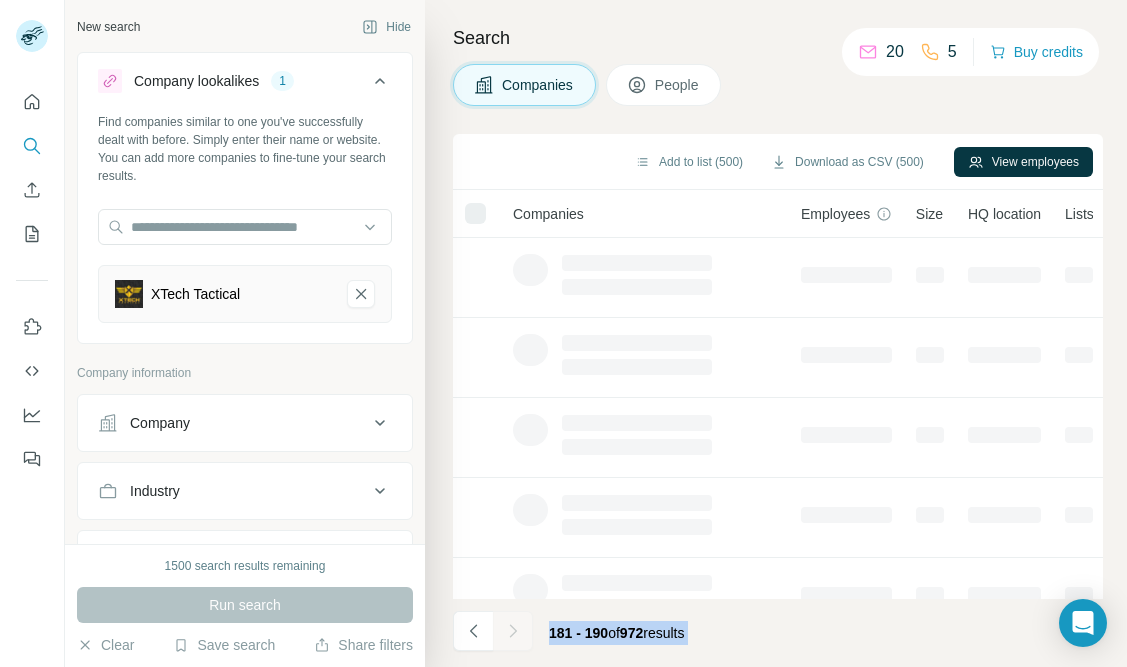 click at bounding box center (513, 631) 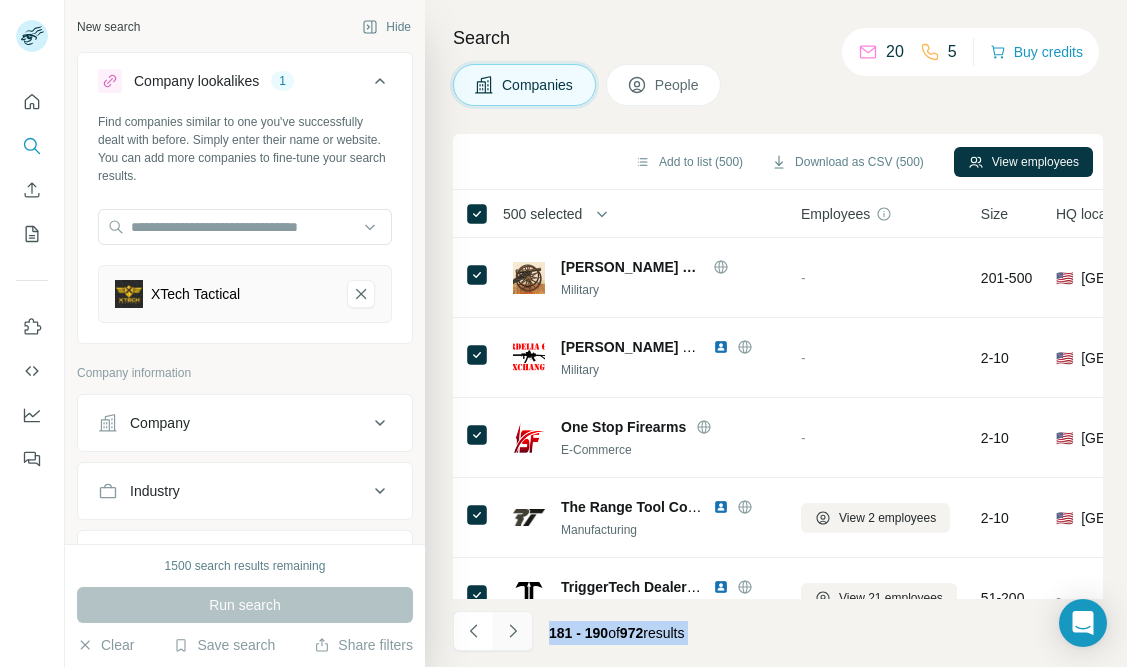 click 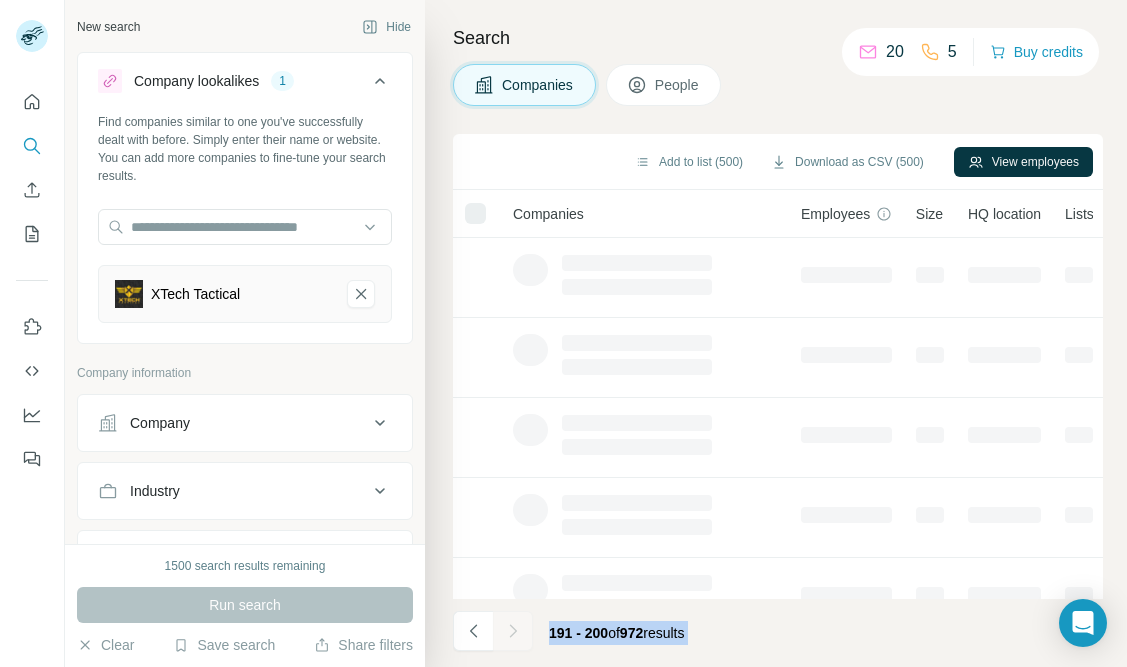 click 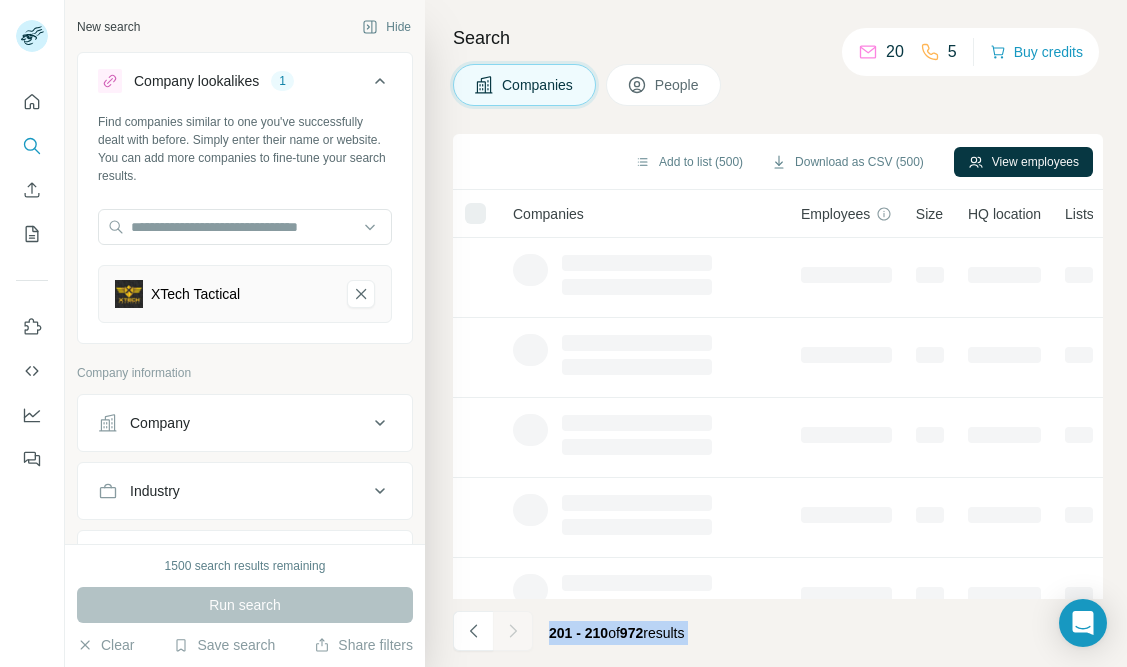click at bounding box center [513, 631] 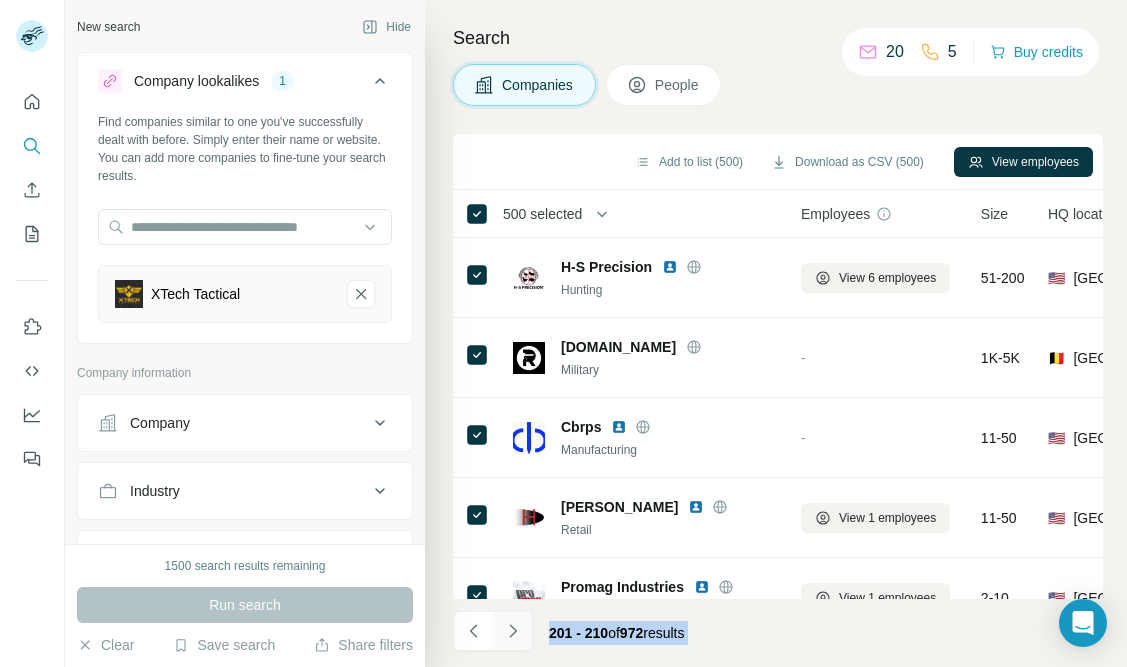 click 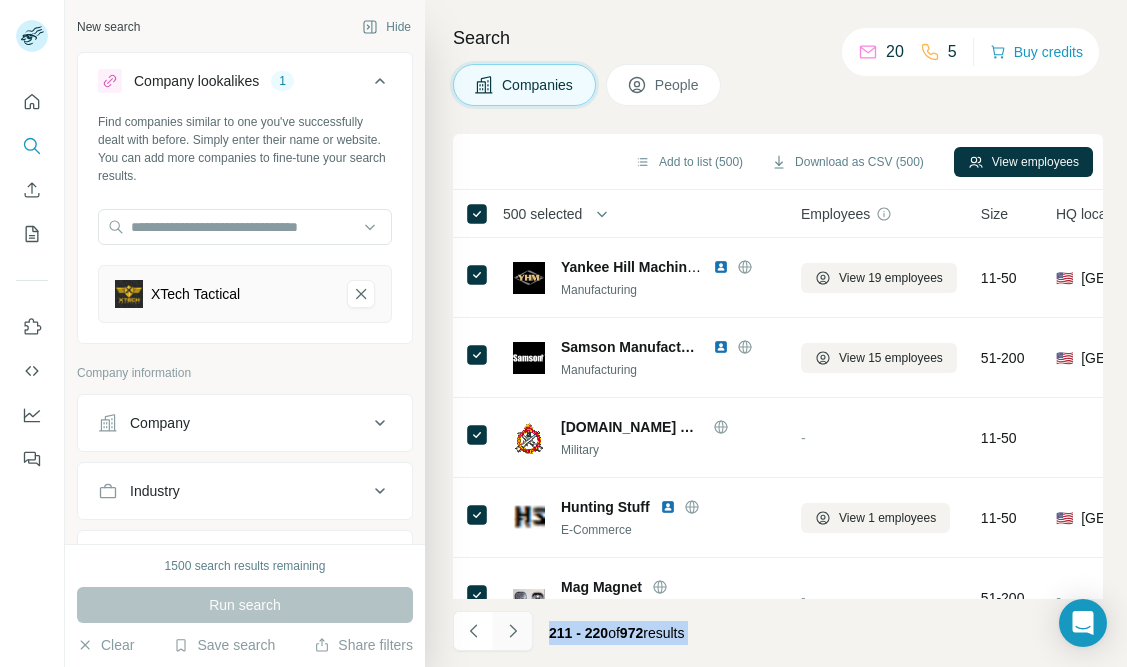 click 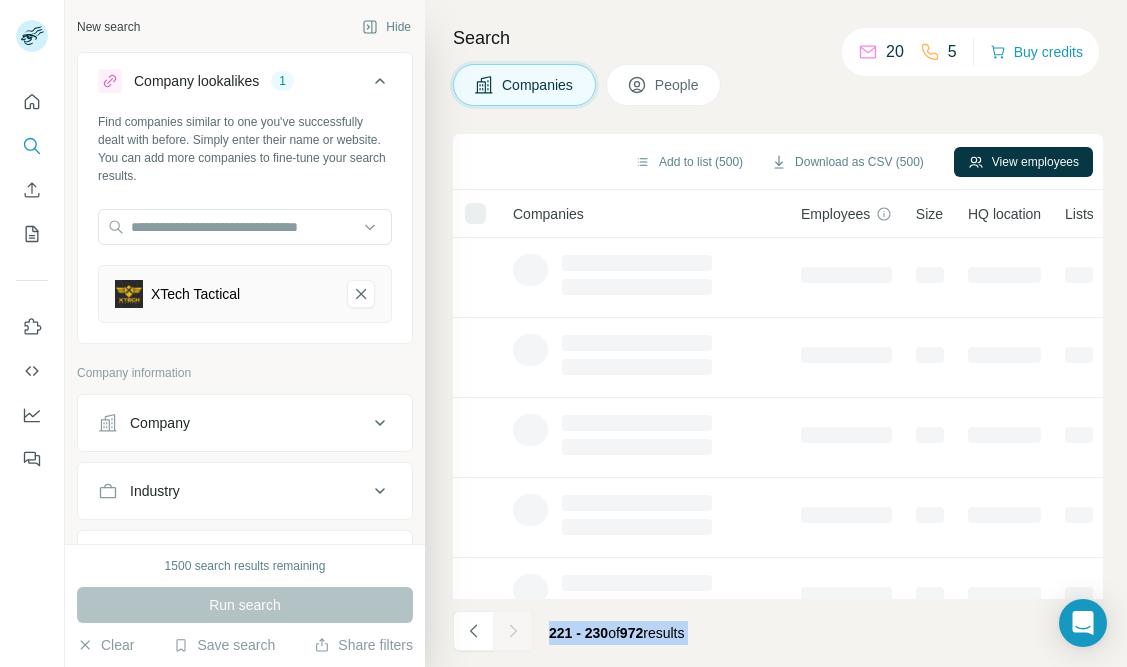 click at bounding box center [513, 631] 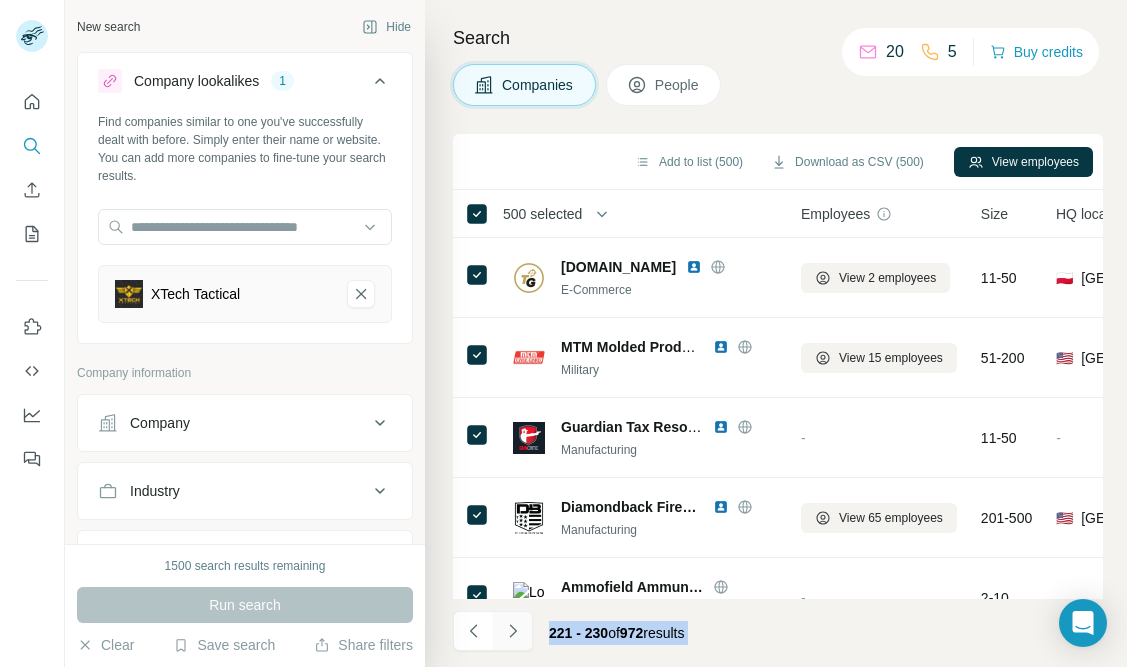 click 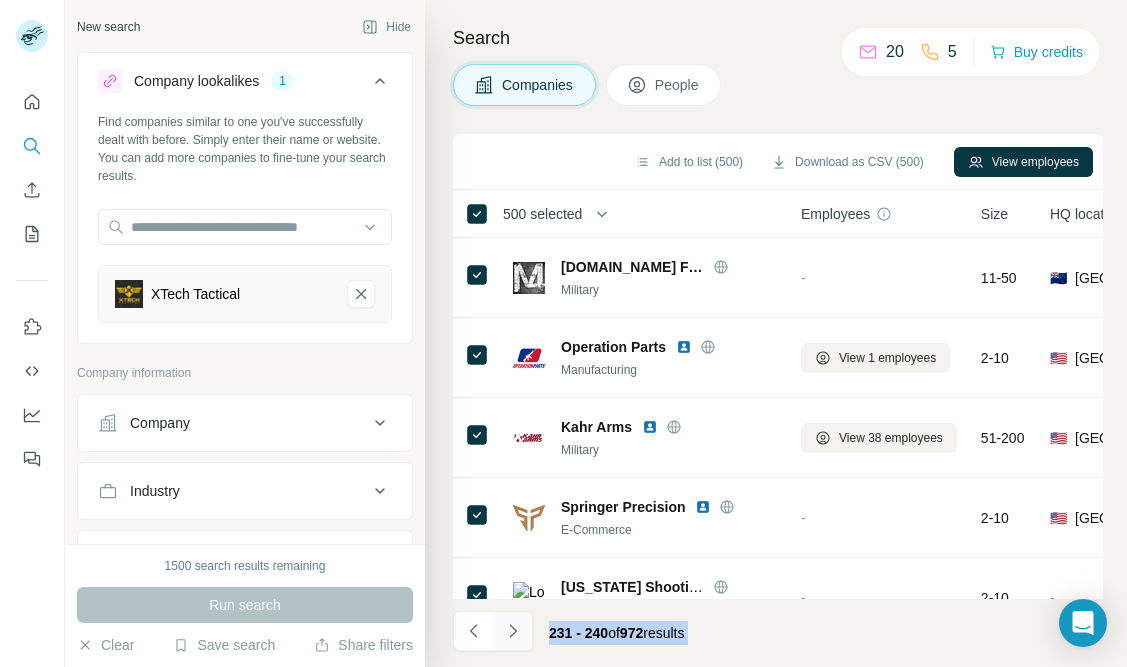 click 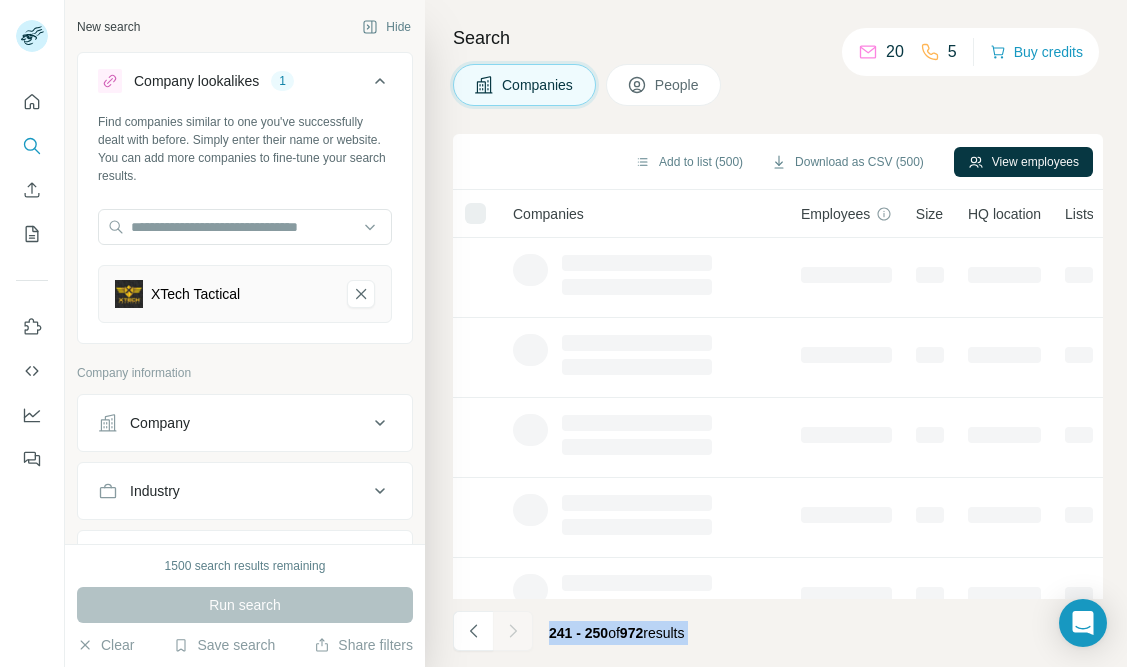 click at bounding box center (513, 631) 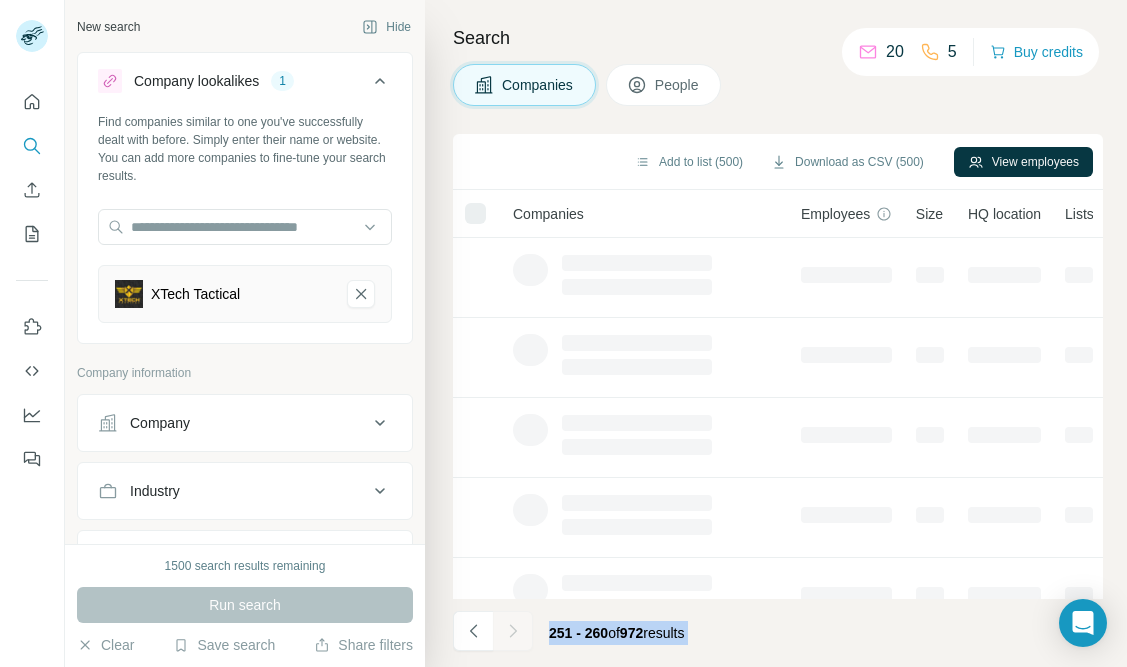 click at bounding box center [513, 631] 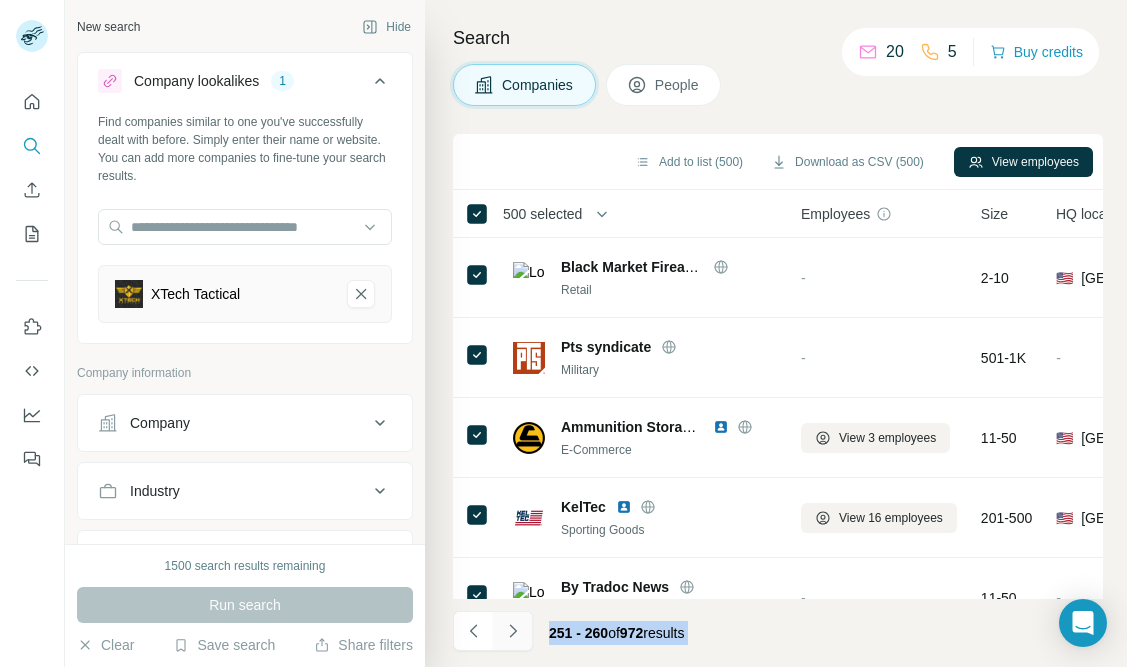 click 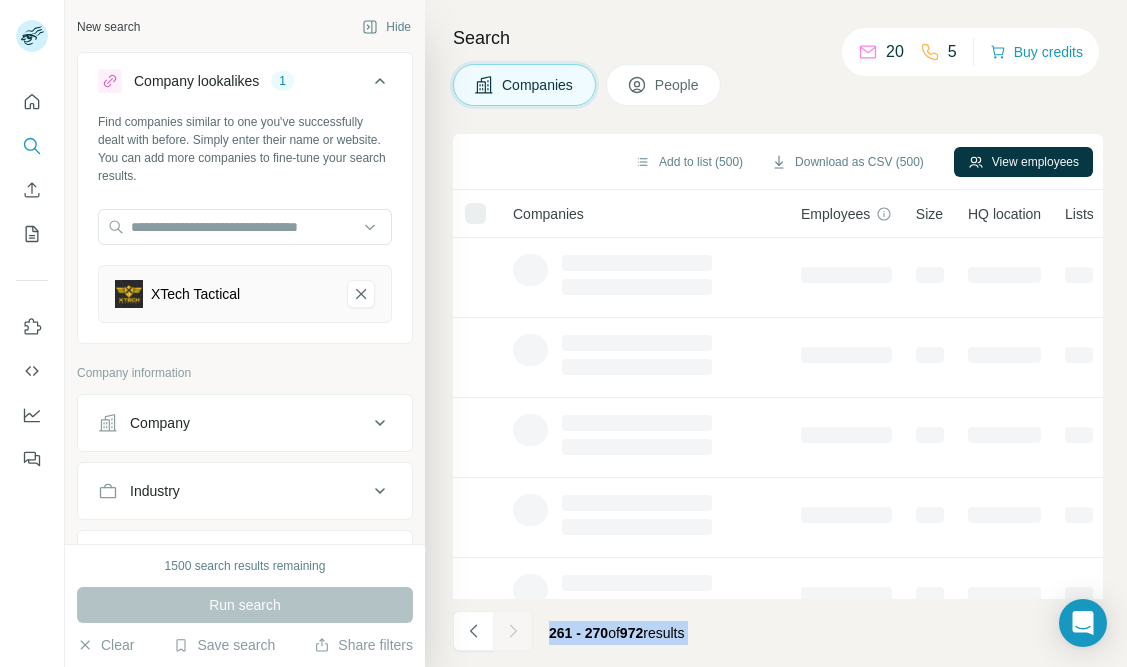 click at bounding box center [513, 631] 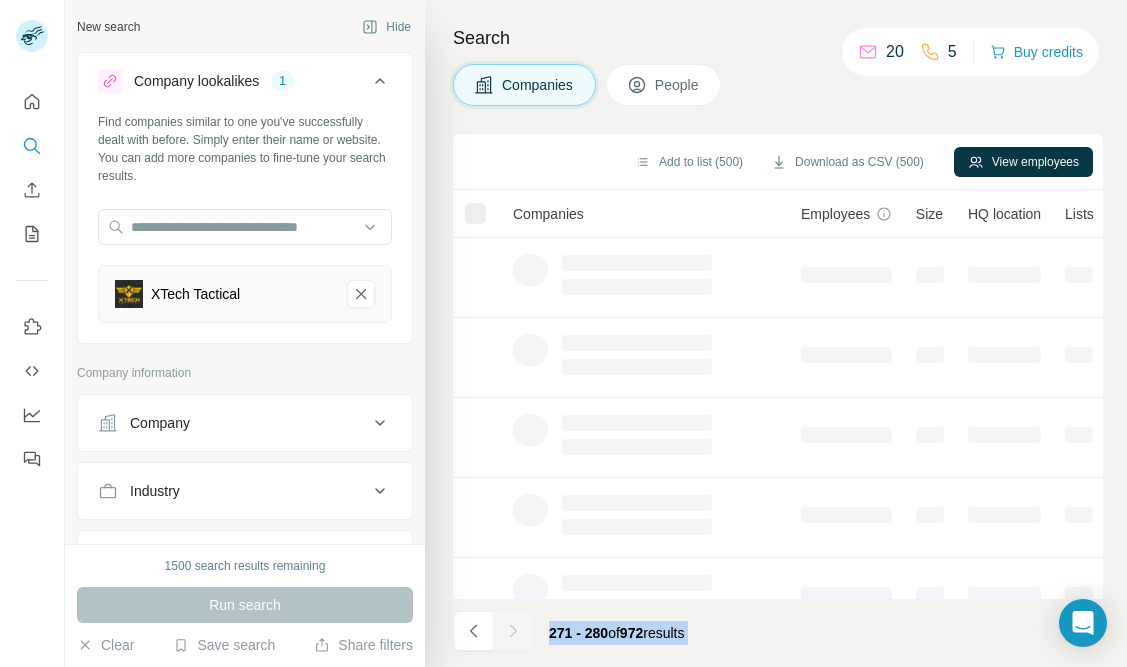 click at bounding box center (513, 631) 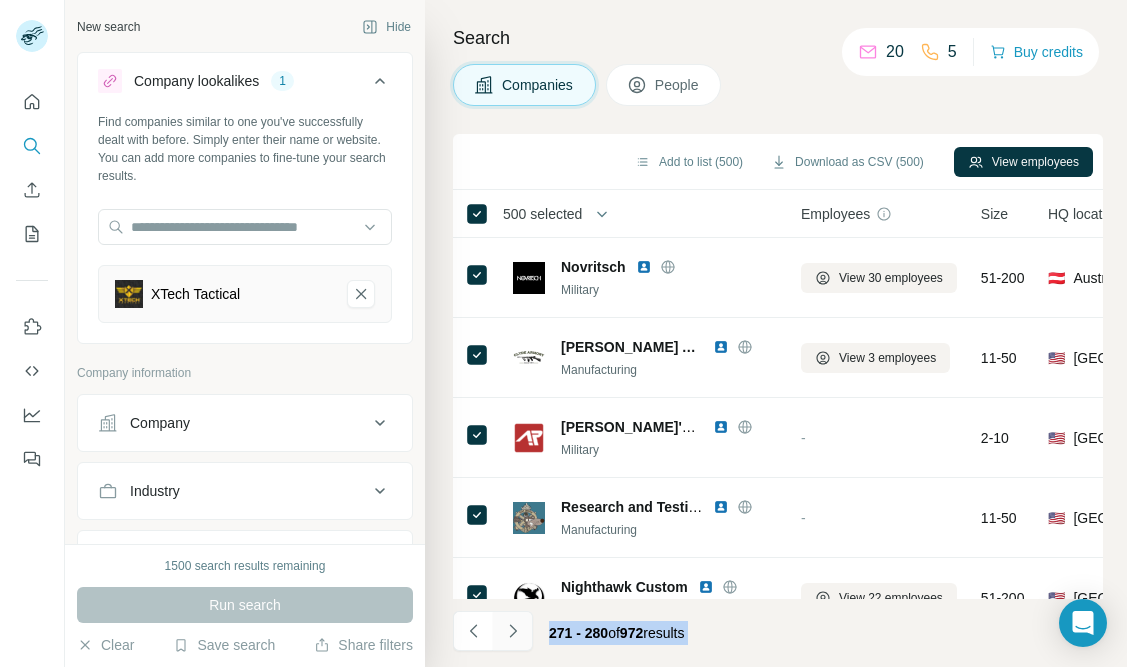 click 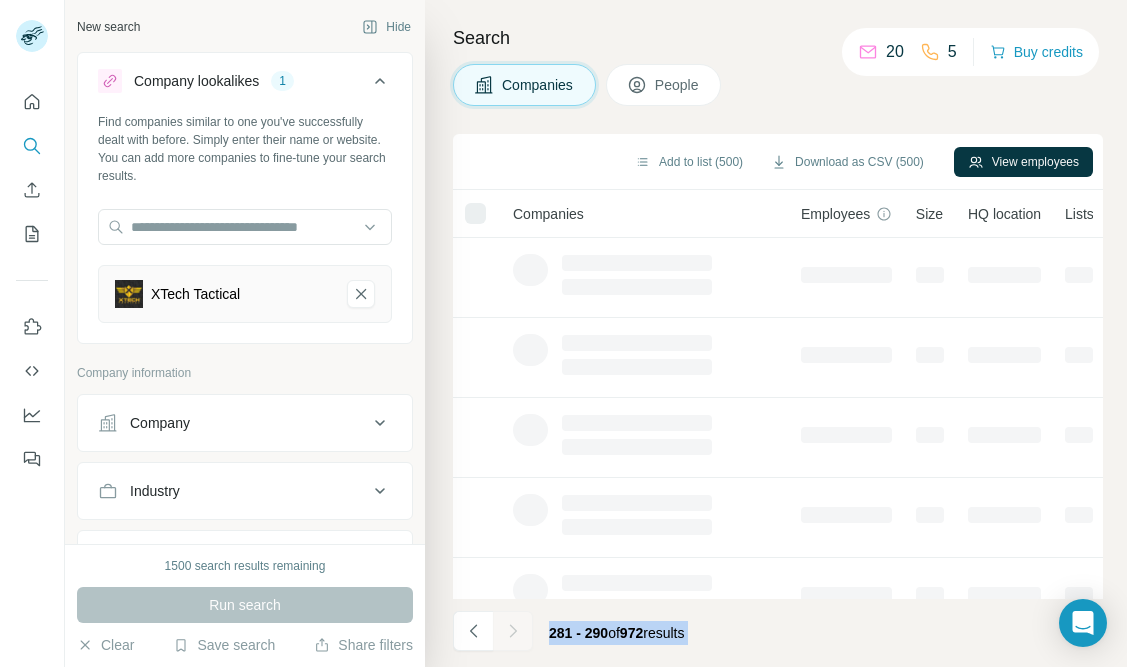 click at bounding box center (513, 631) 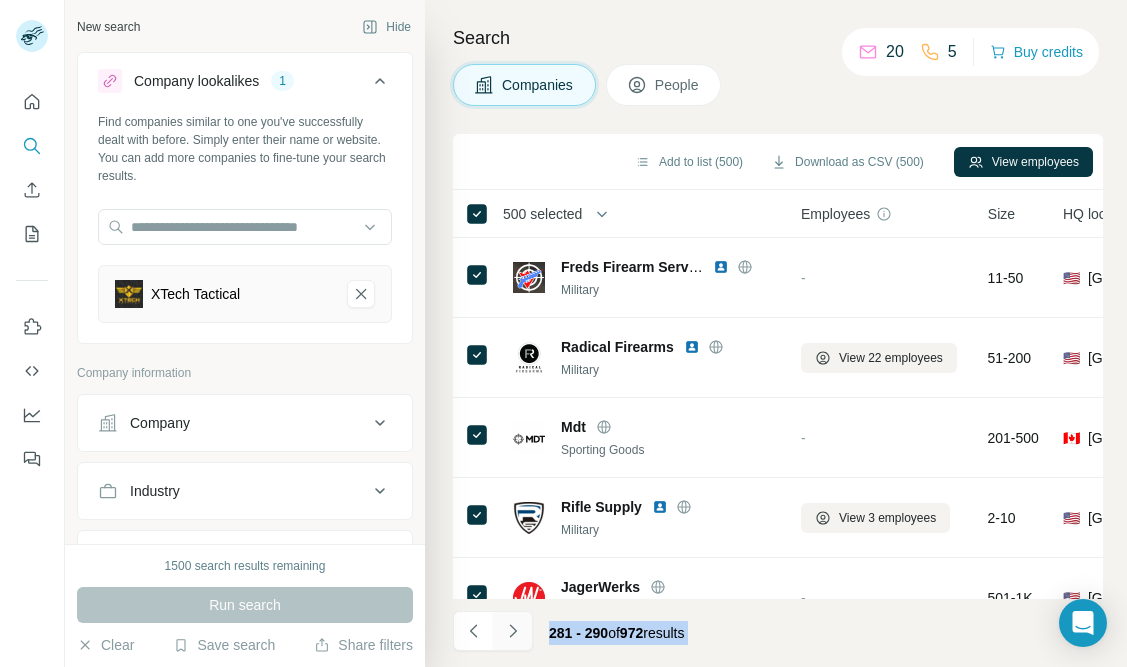 click 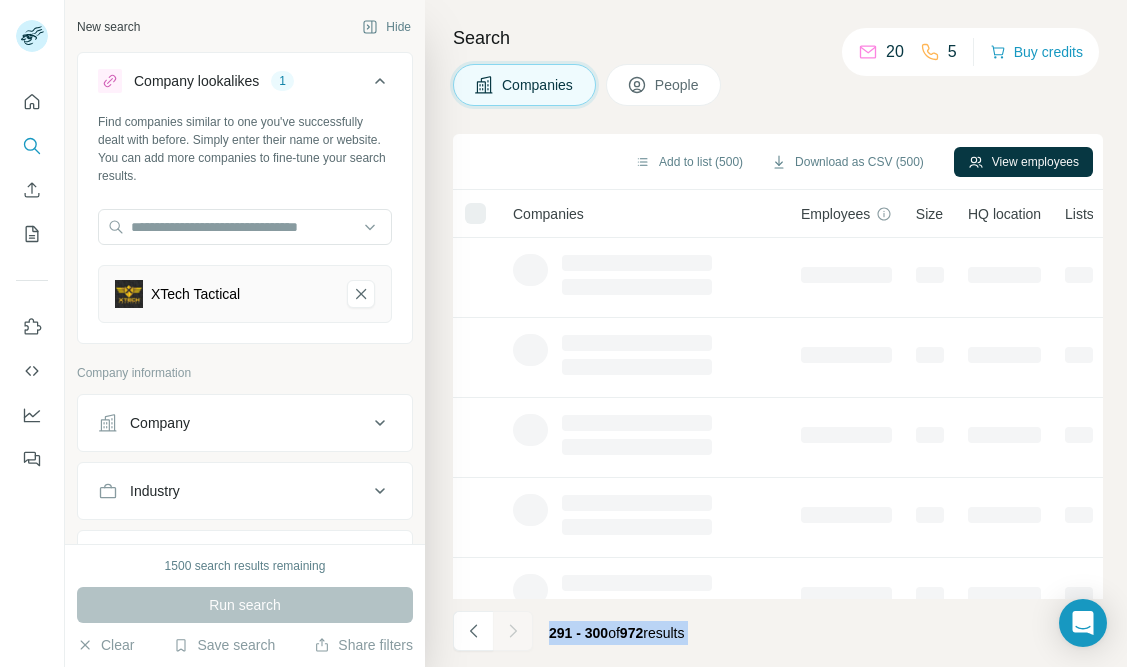 click at bounding box center [513, 631] 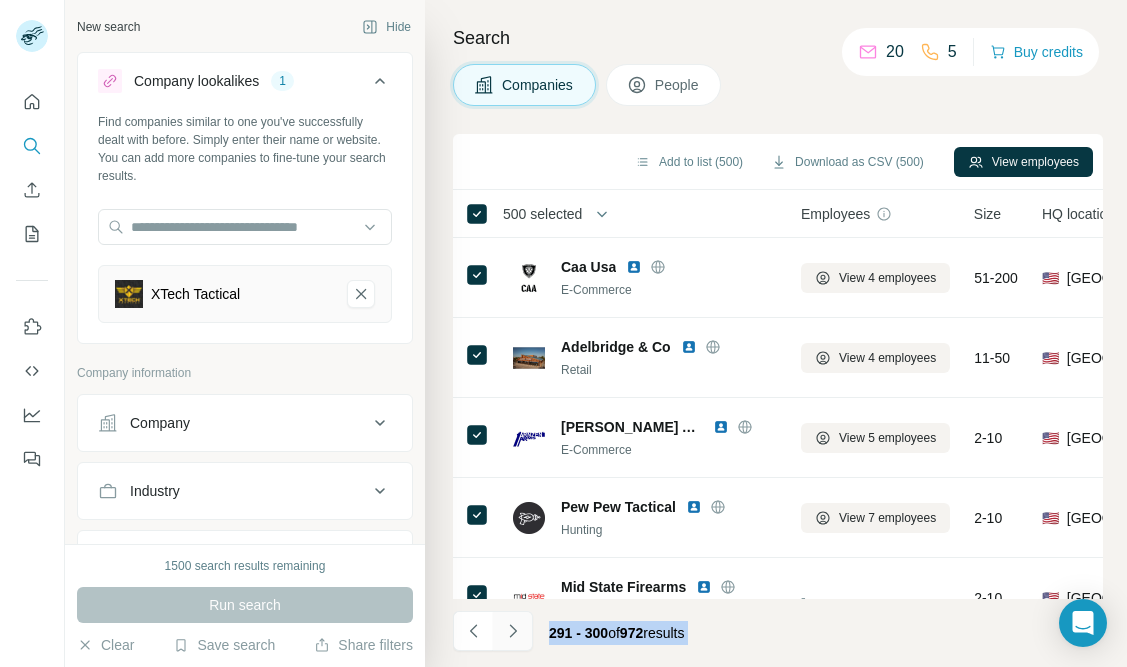 click 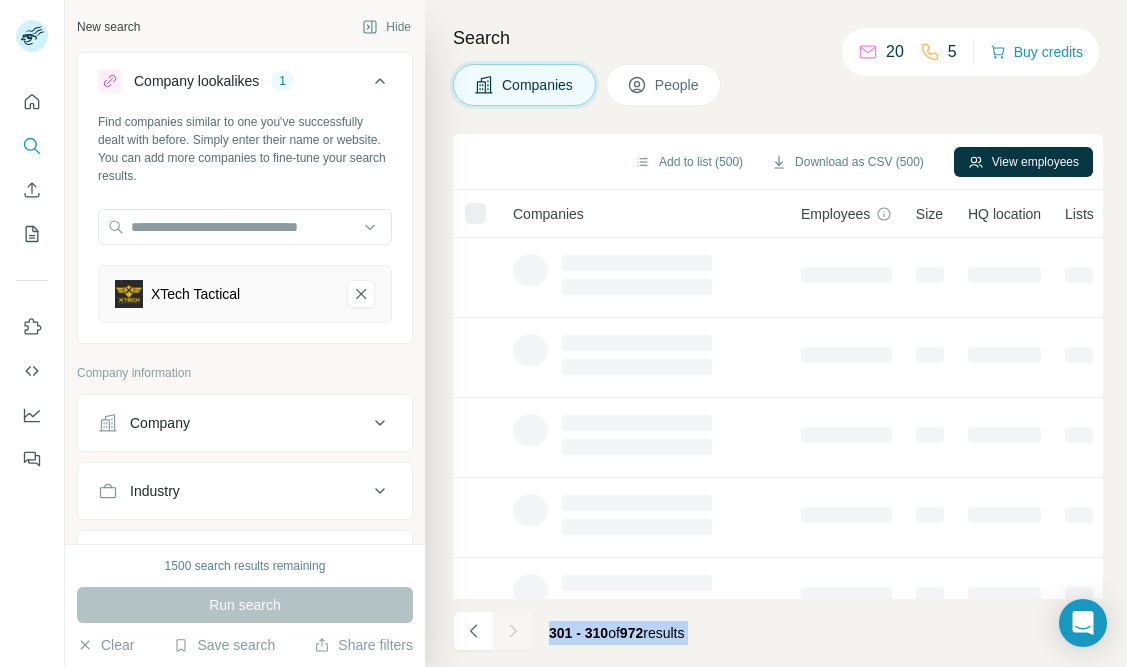 click at bounding box center (513, 631) 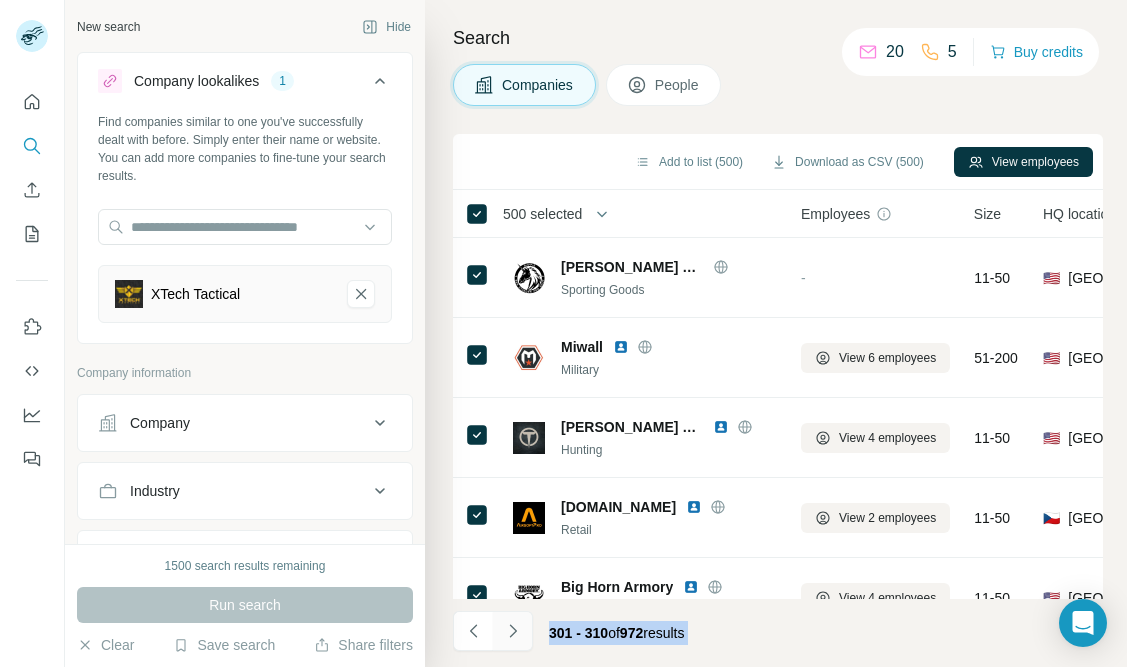 click 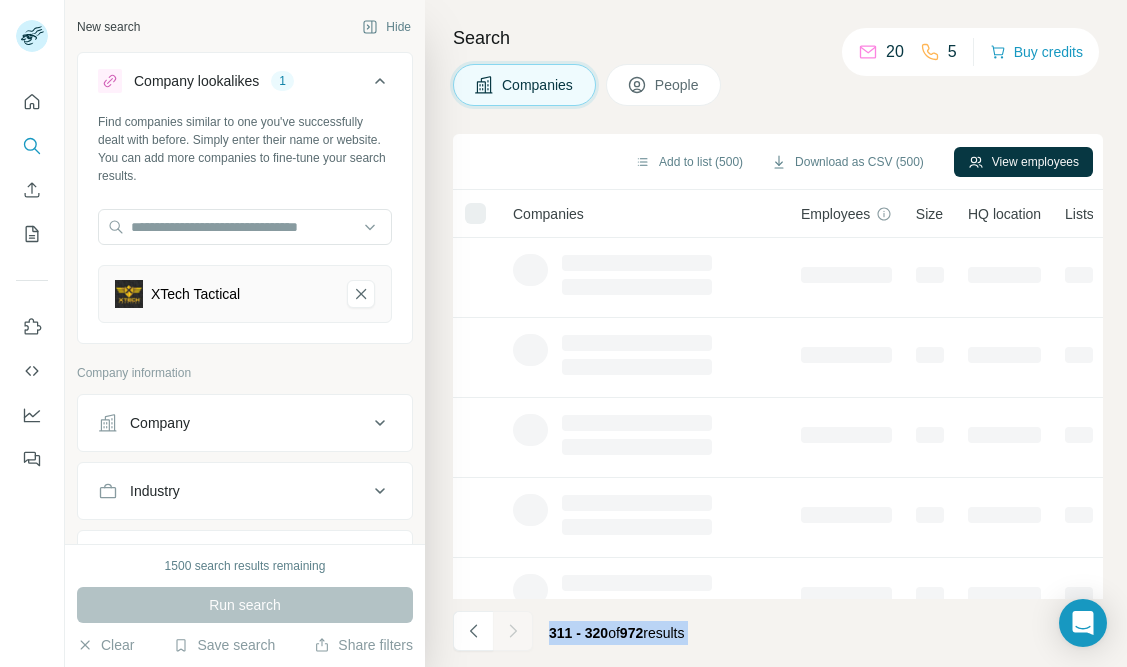 click at bounding box center (513, 631) 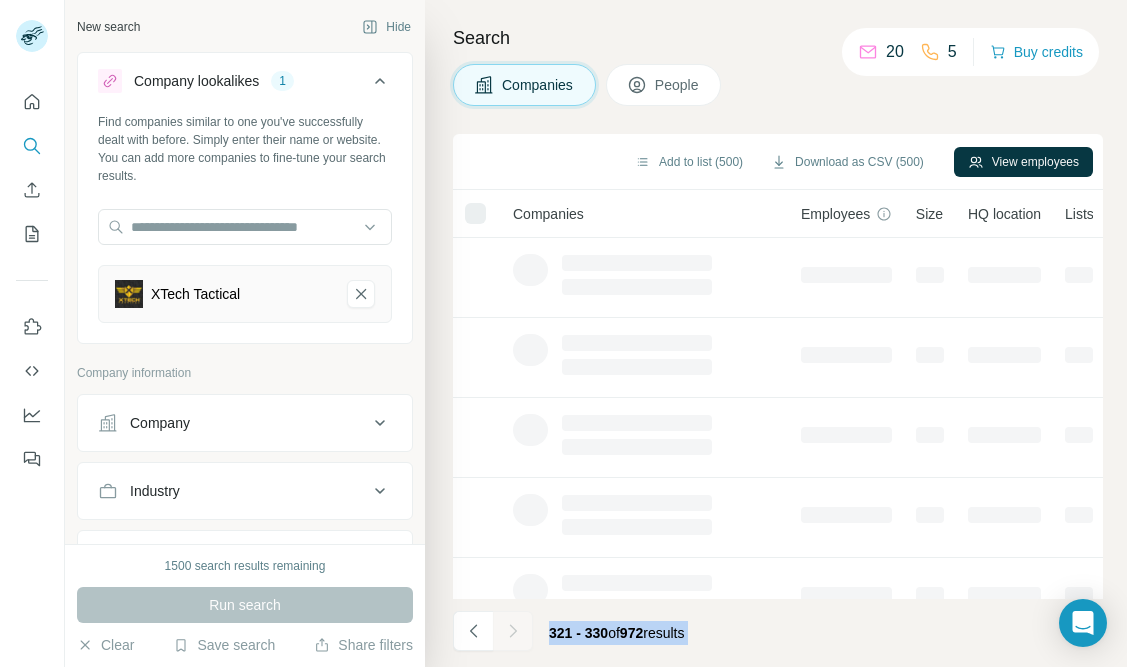 click at bounding box center [513, 631] 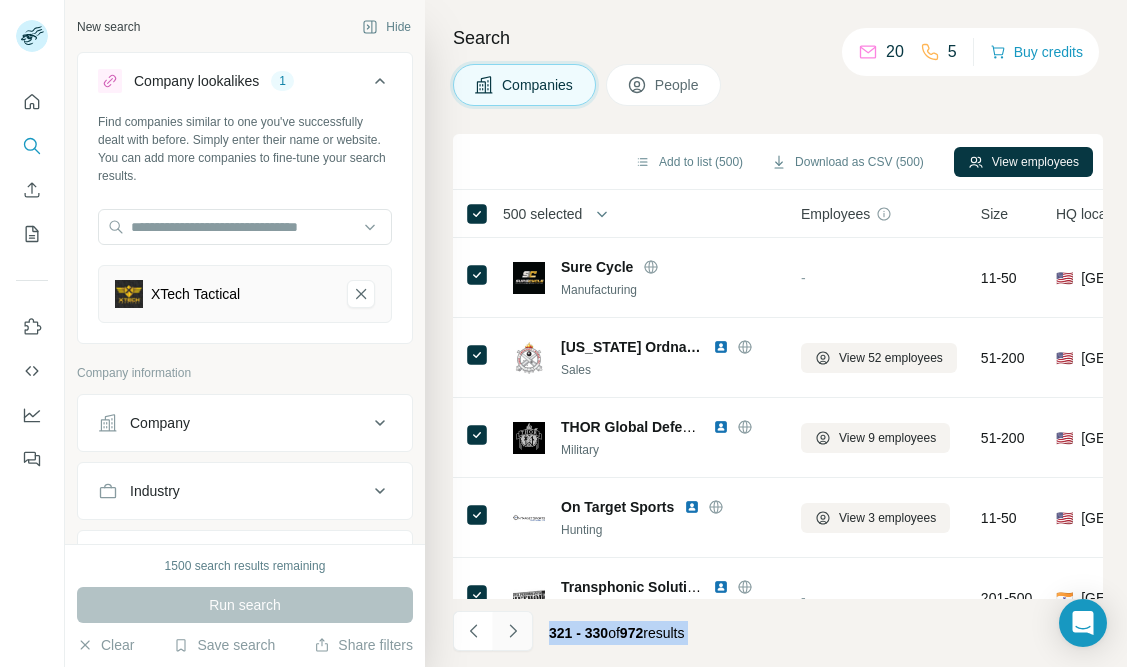 click 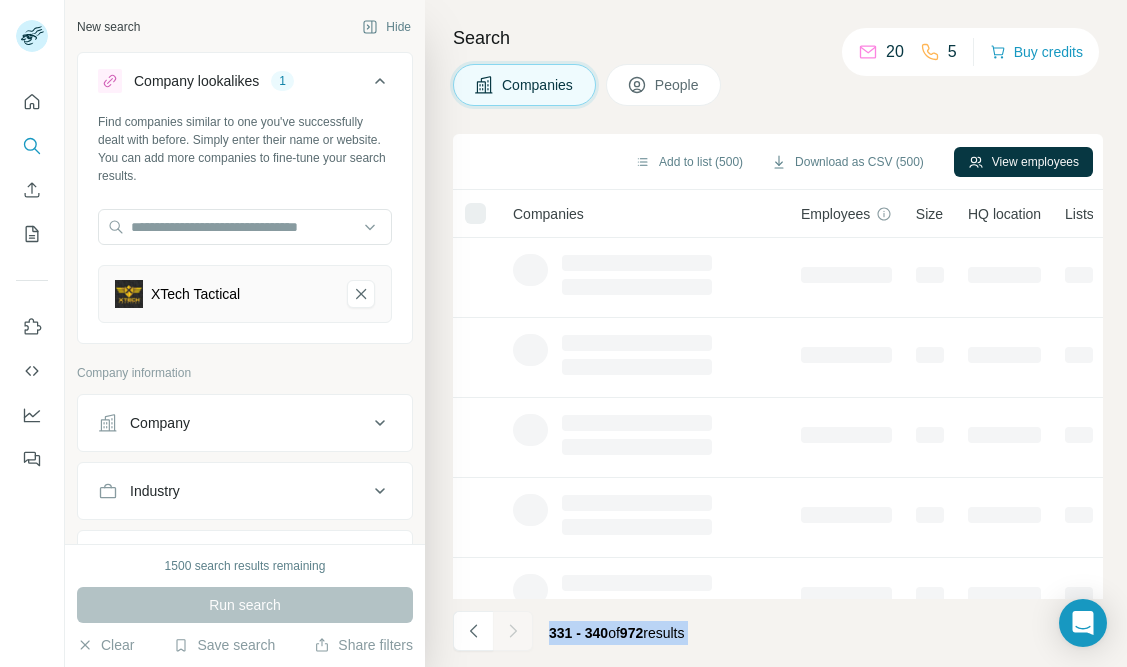 click at bounding box center (513, 631) 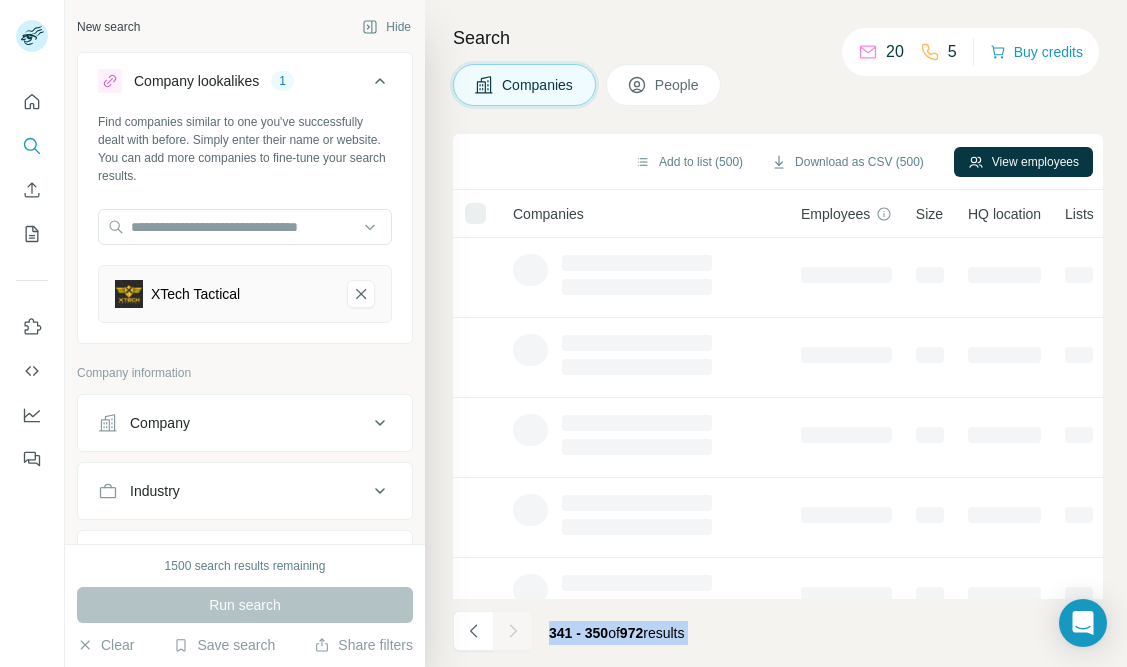 click at bounding box center [513, 631] 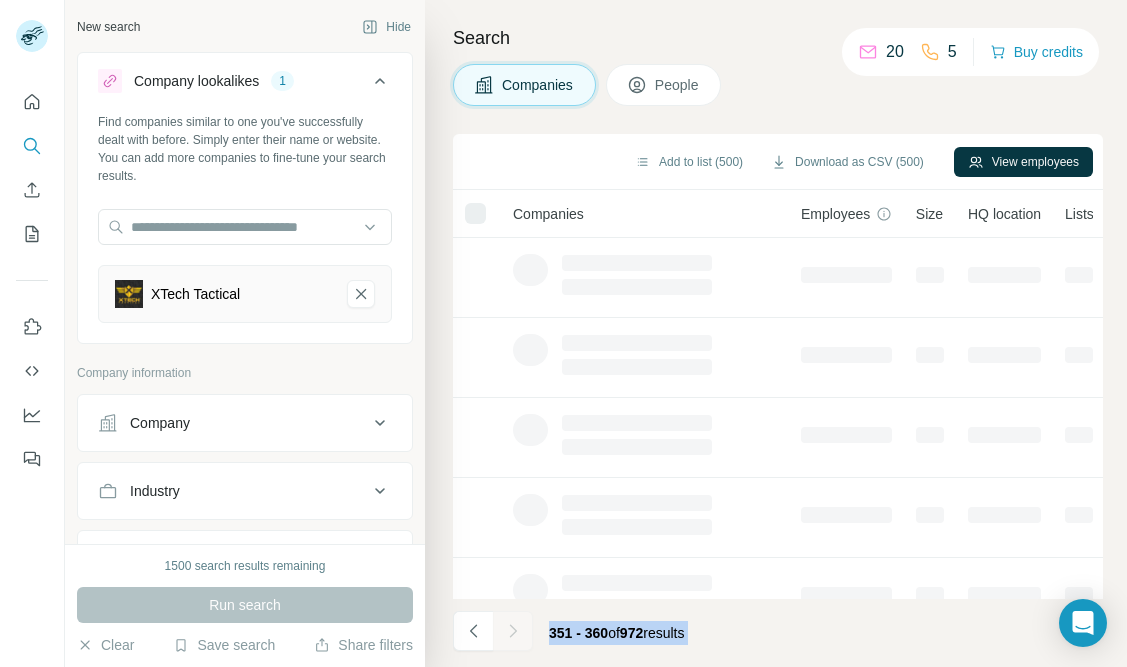 click at bounding box center (513, 631) 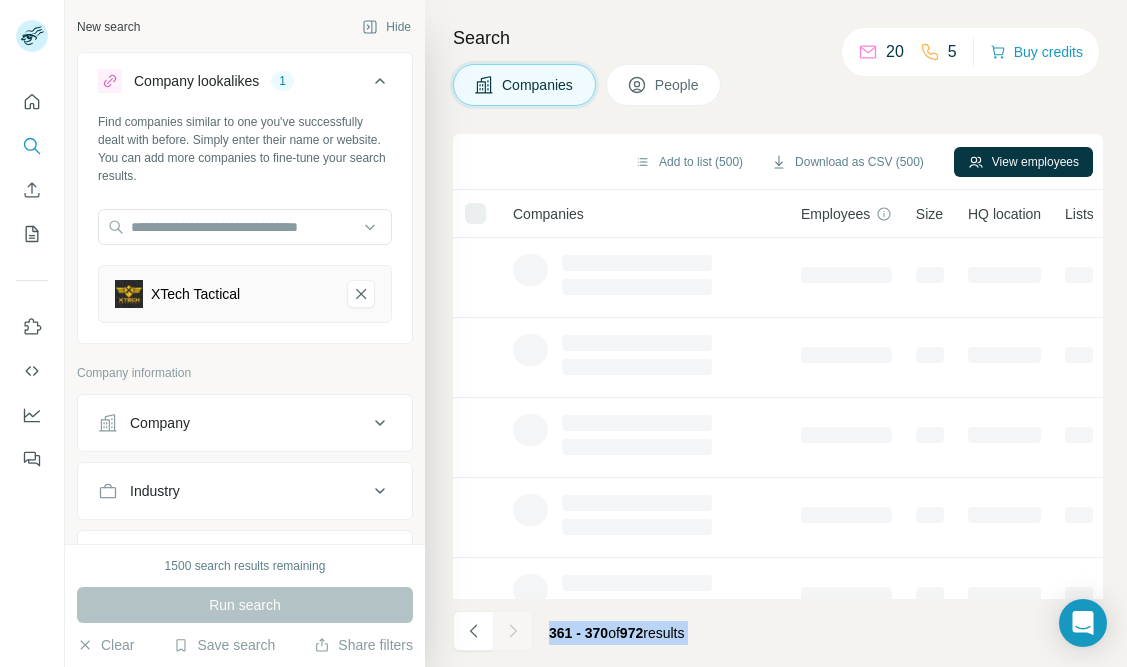 click at bounding box center [513, 631] 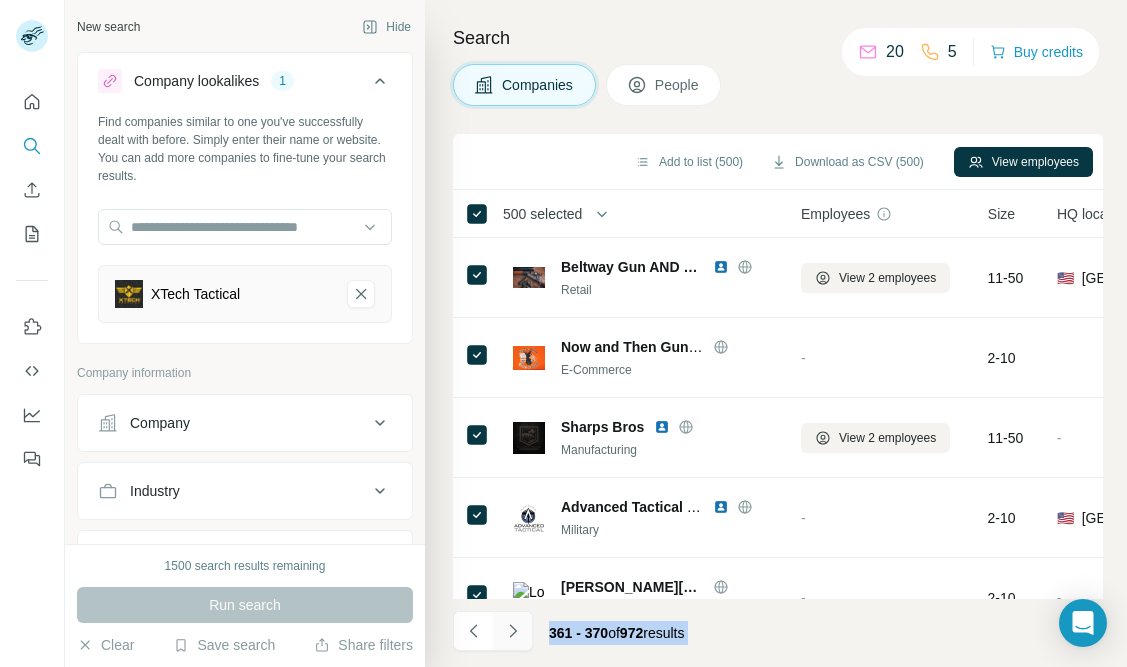 click 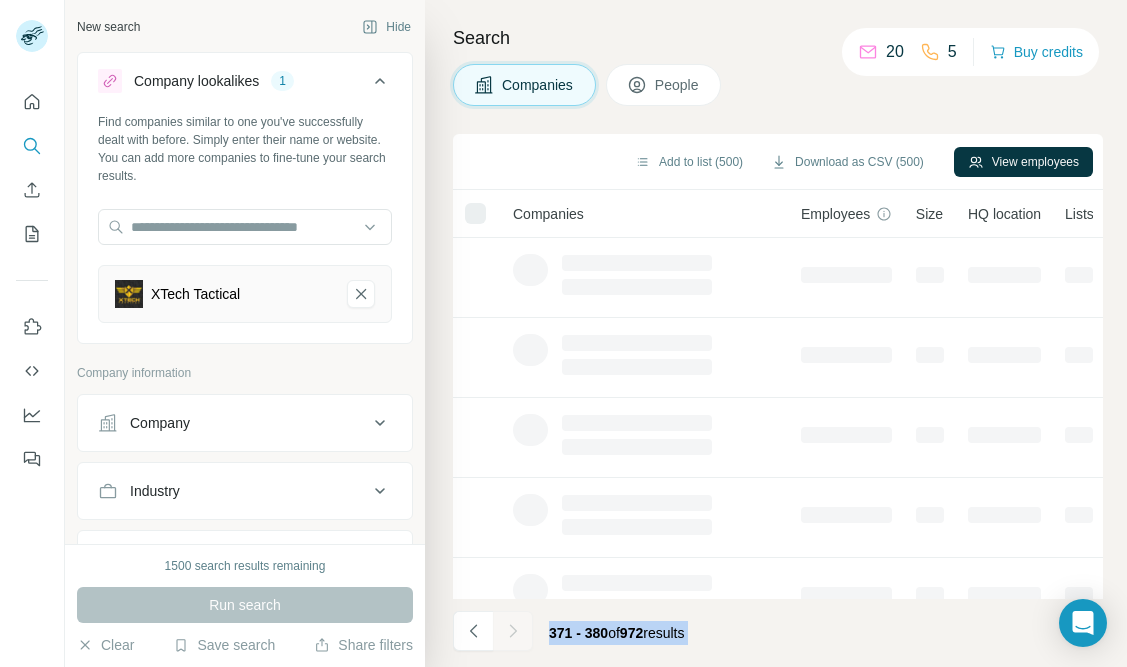 click at bounding box center [513, 631] 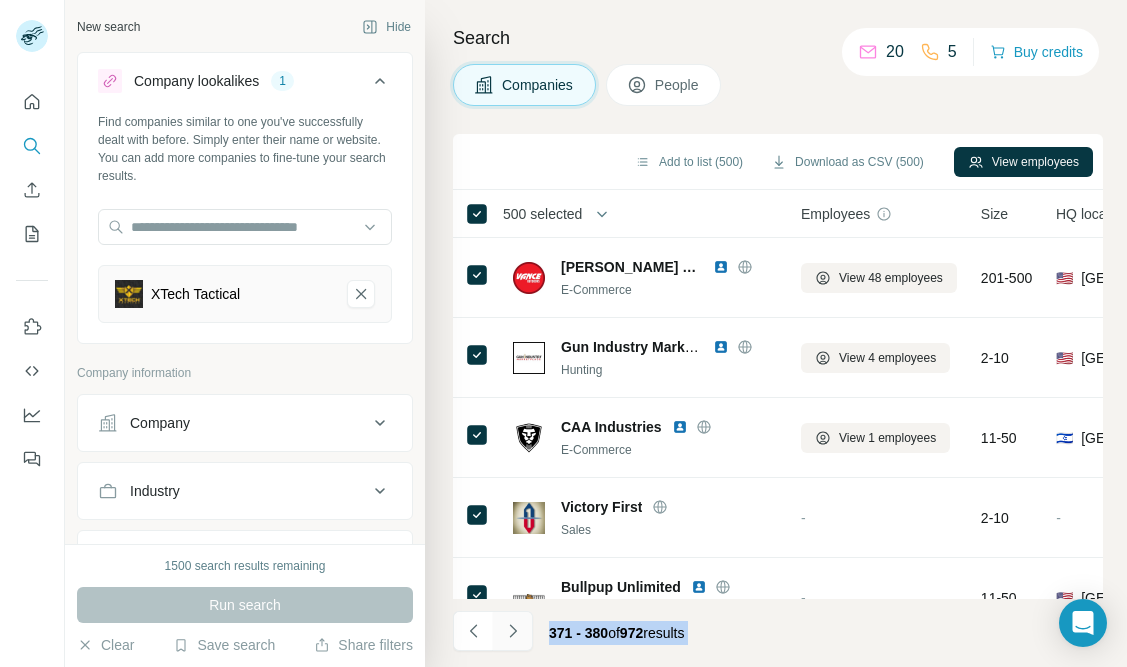 click 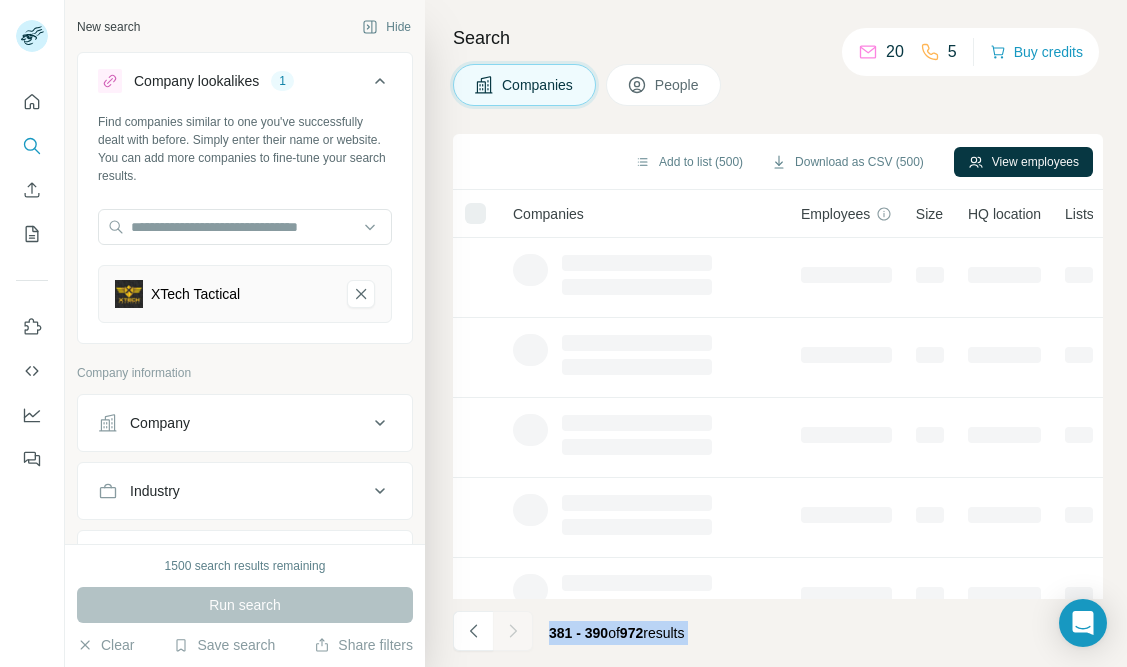 click 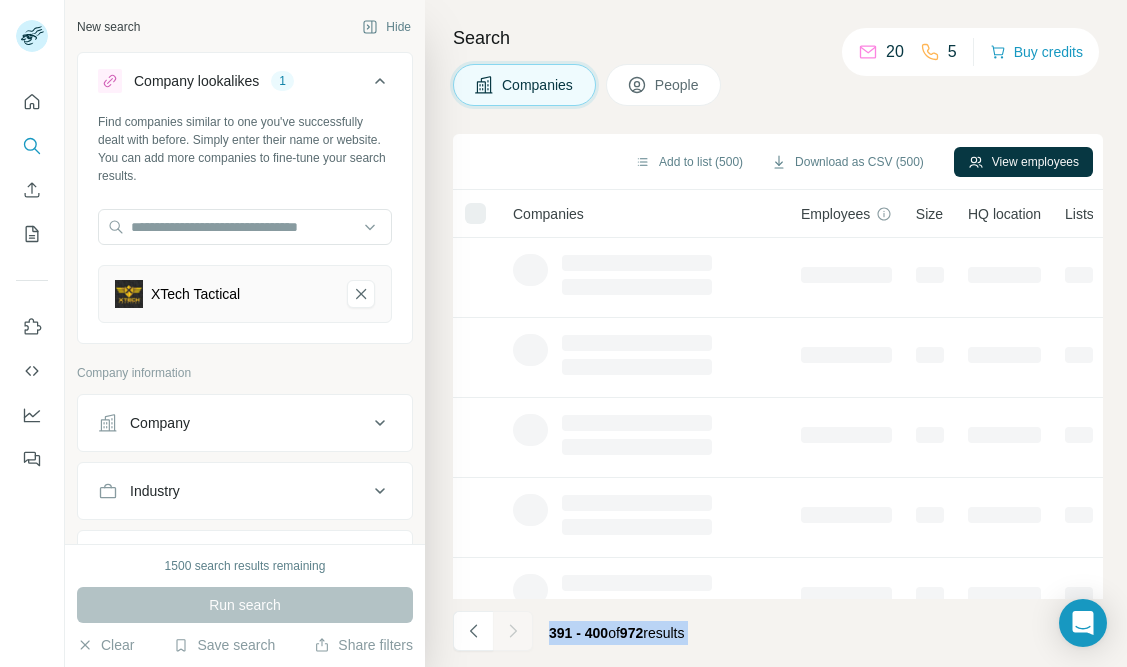 click at bounding box center (513, 631) 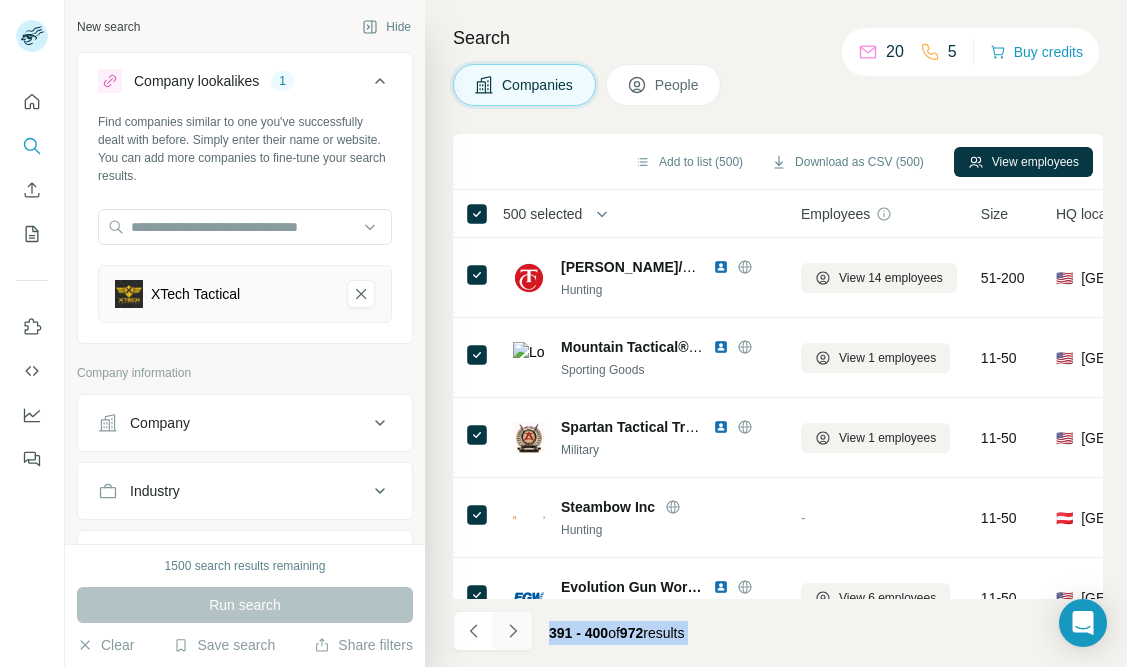 click 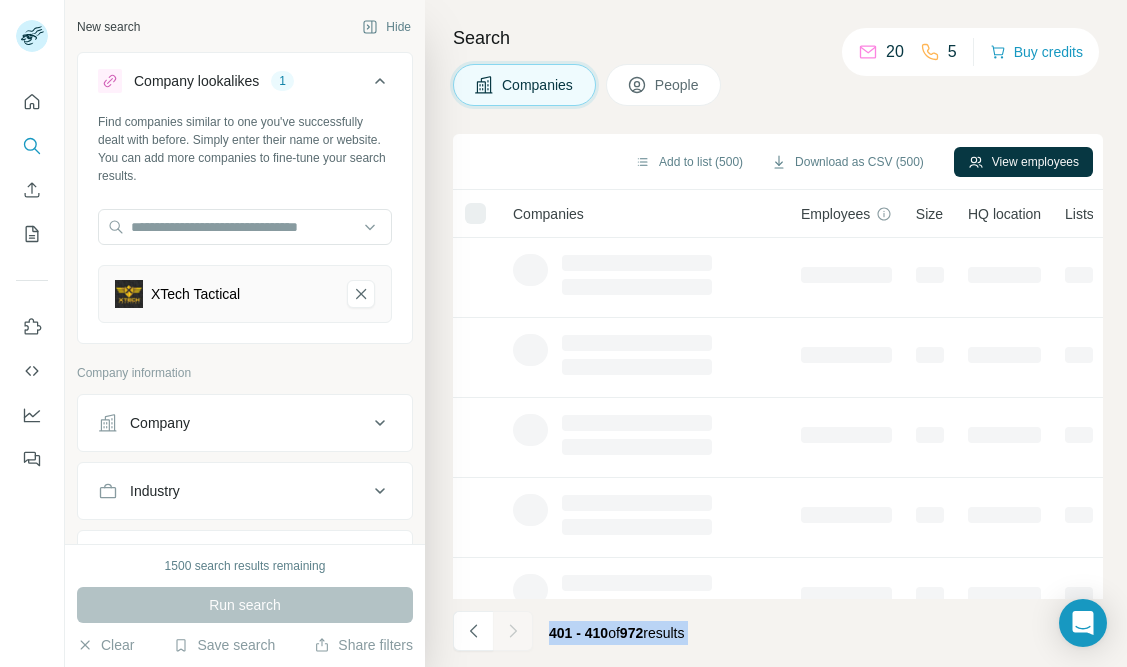 click at bounding box center (513, 631) 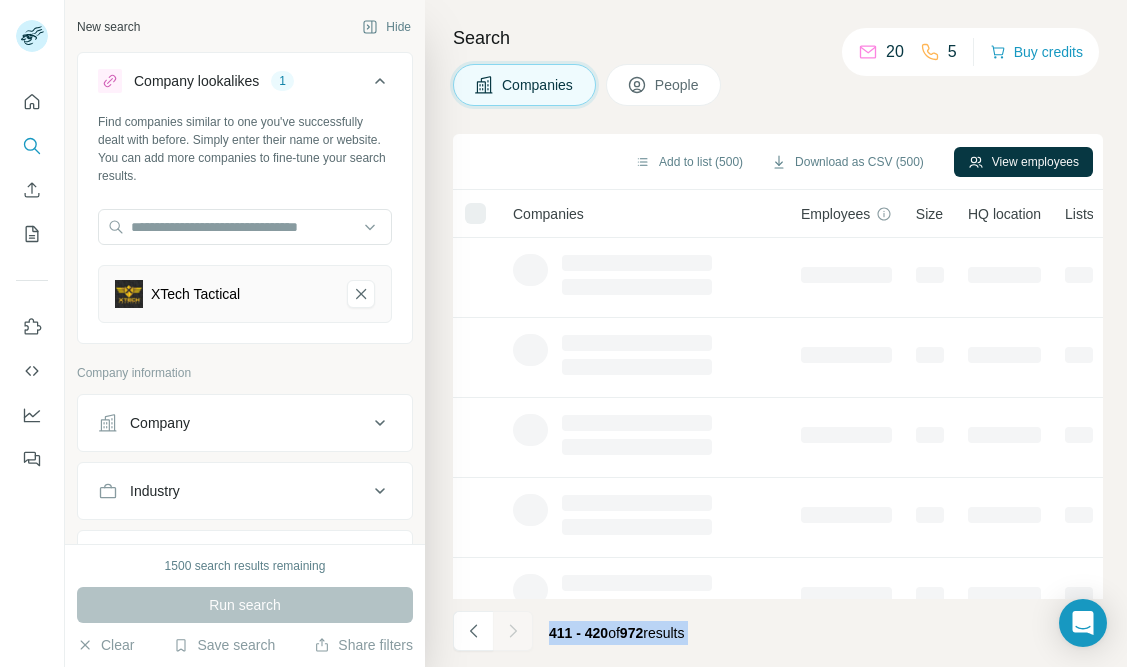 click at bounding box center (513, 631) 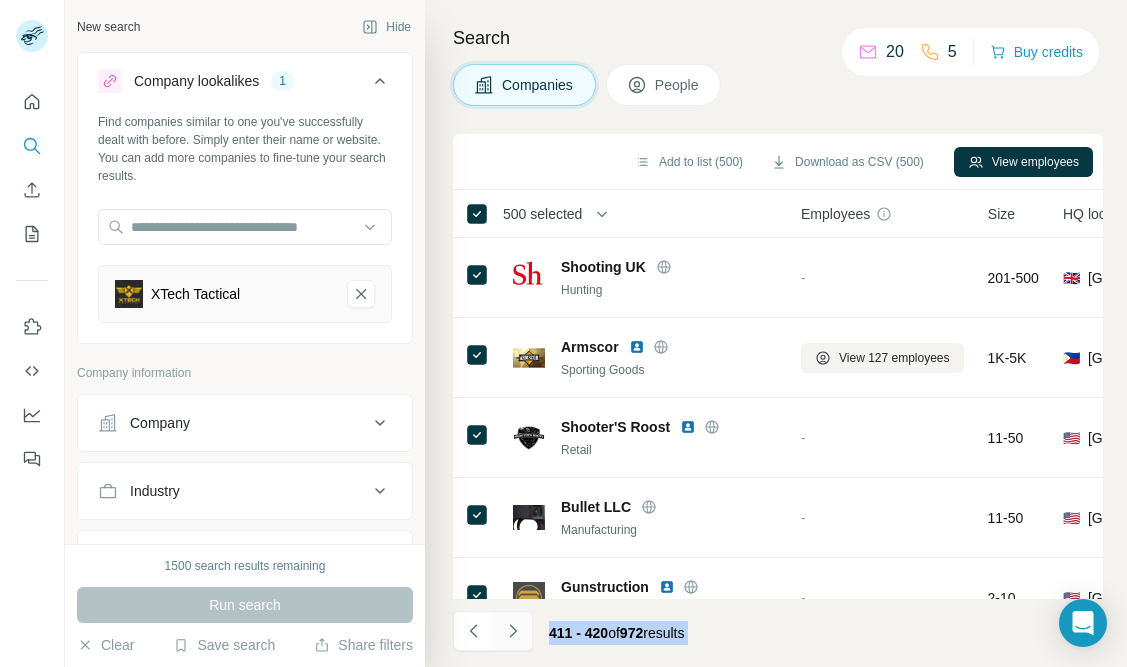 click 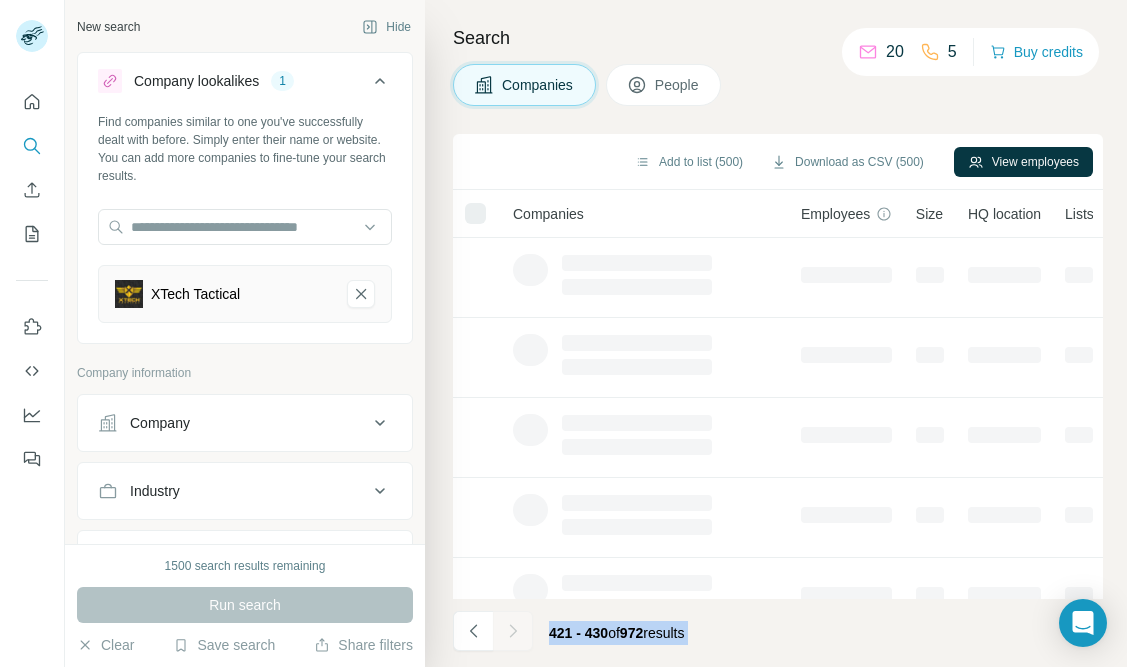 click at bounding box center [513, 631] 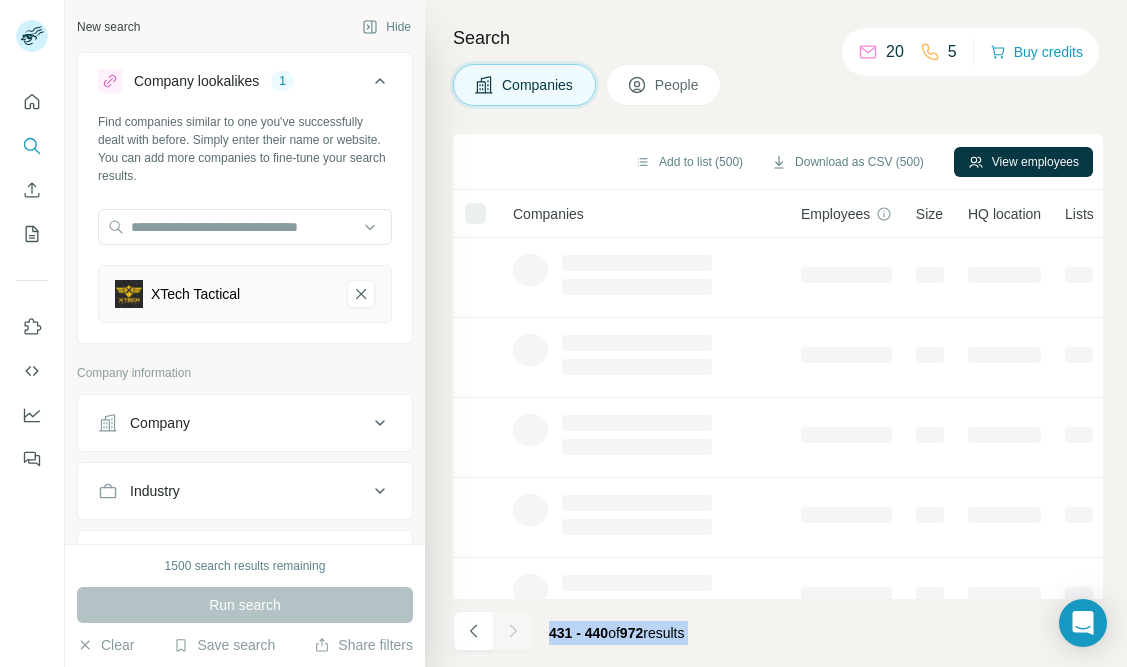 click at bounding box center (513, 631) 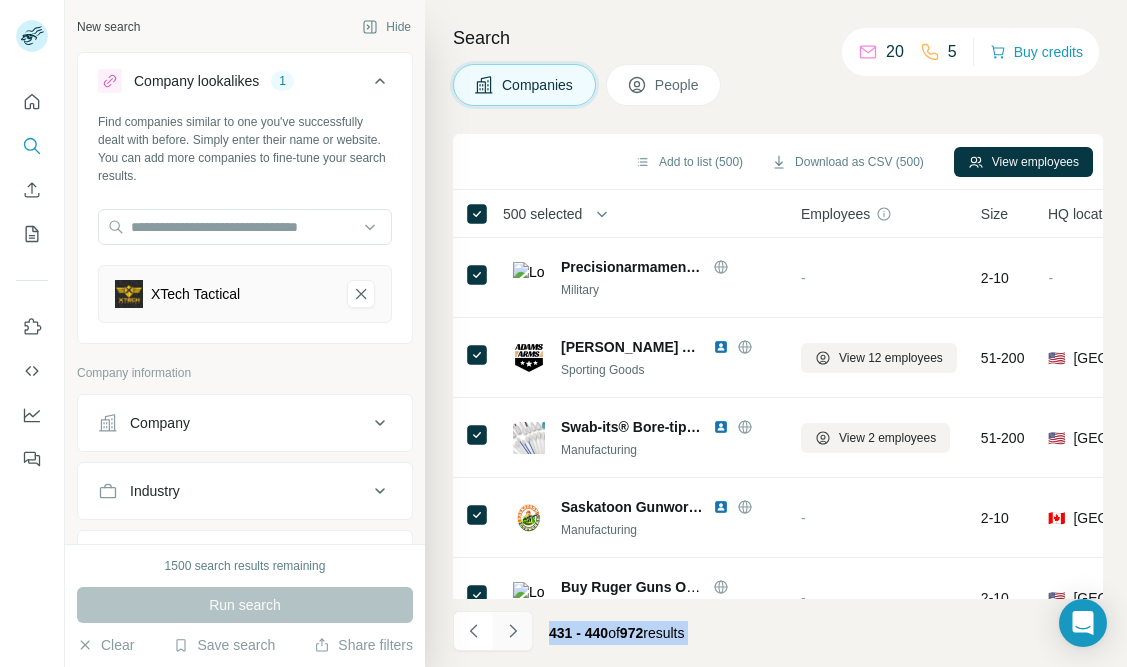 click 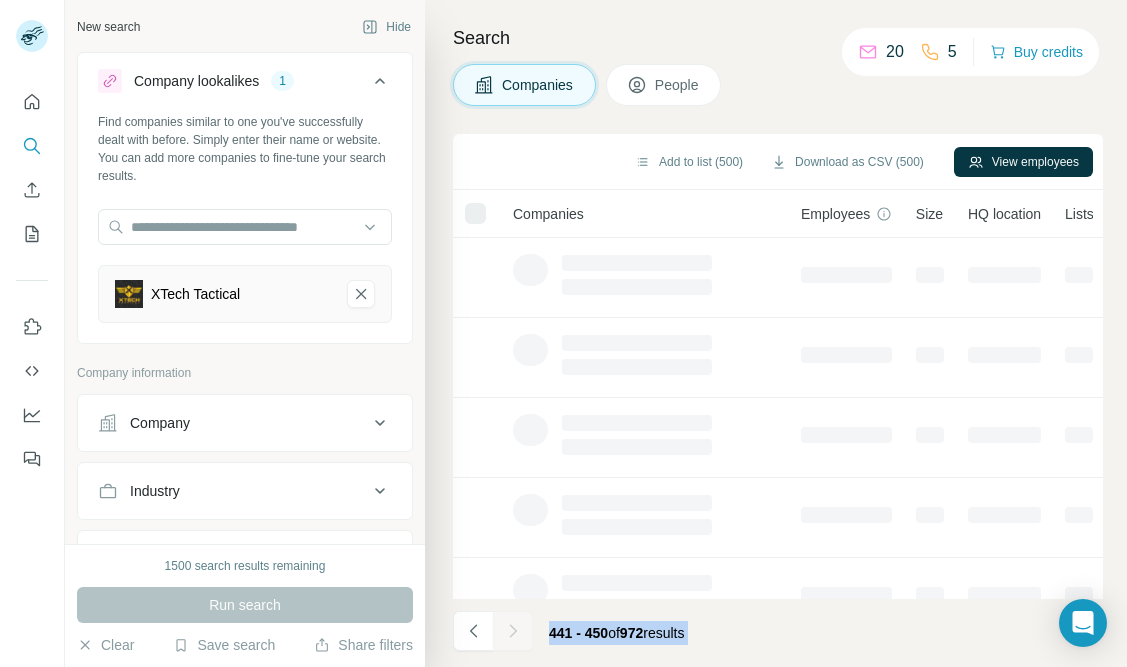 click at bounding box center (513, 631) 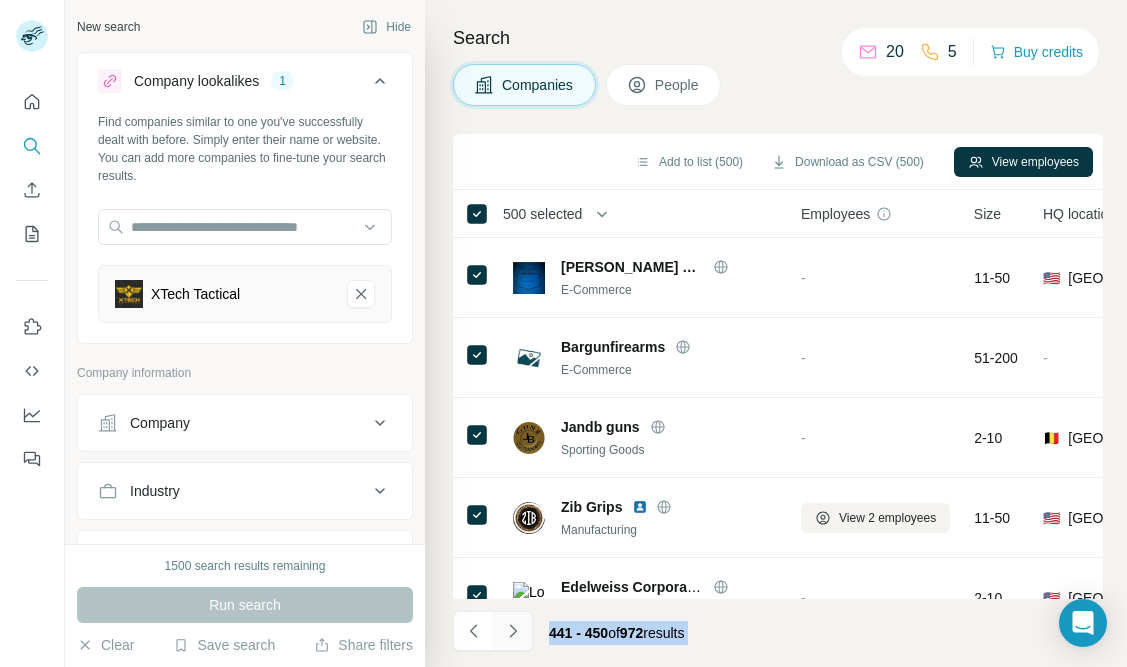 click 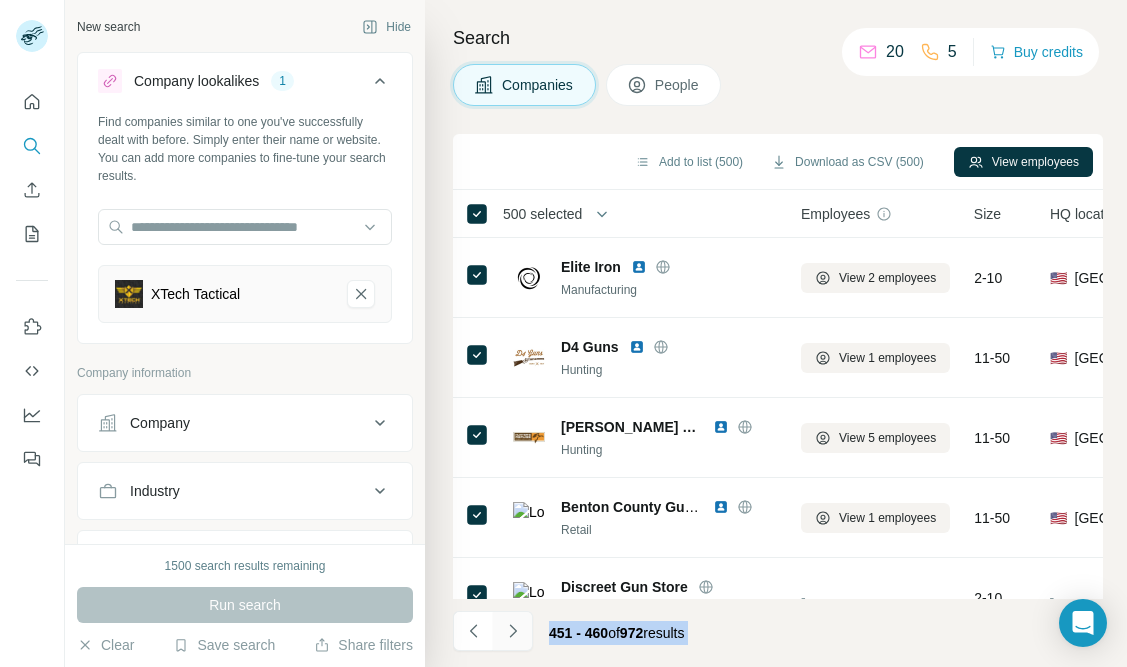 click 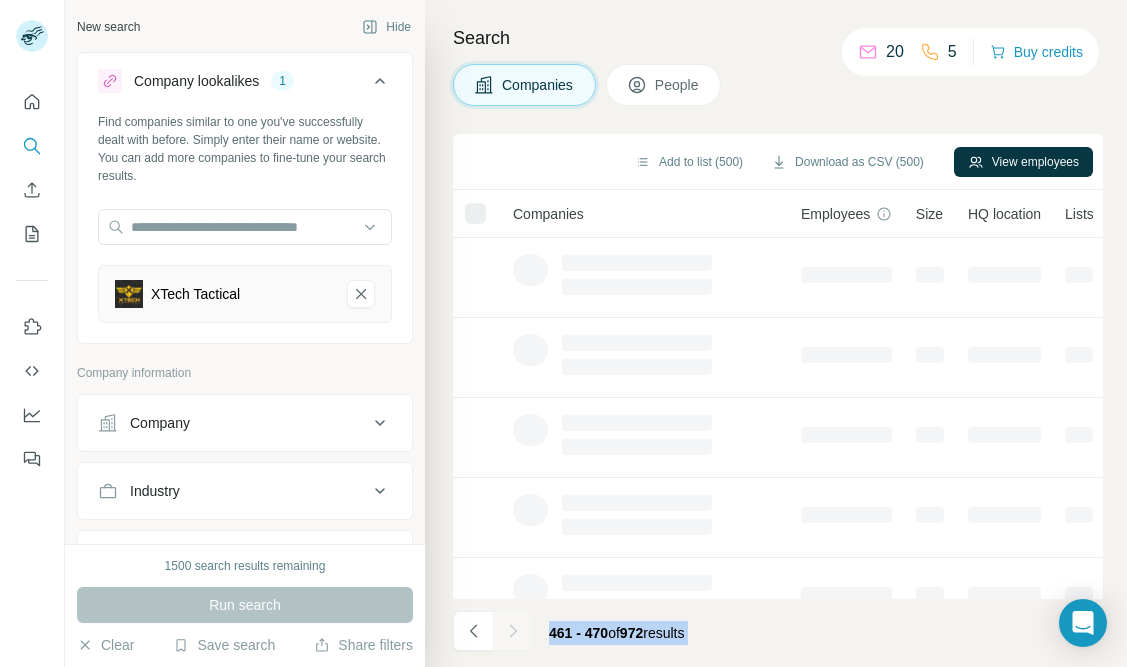 click at bounding box center (513, 631) 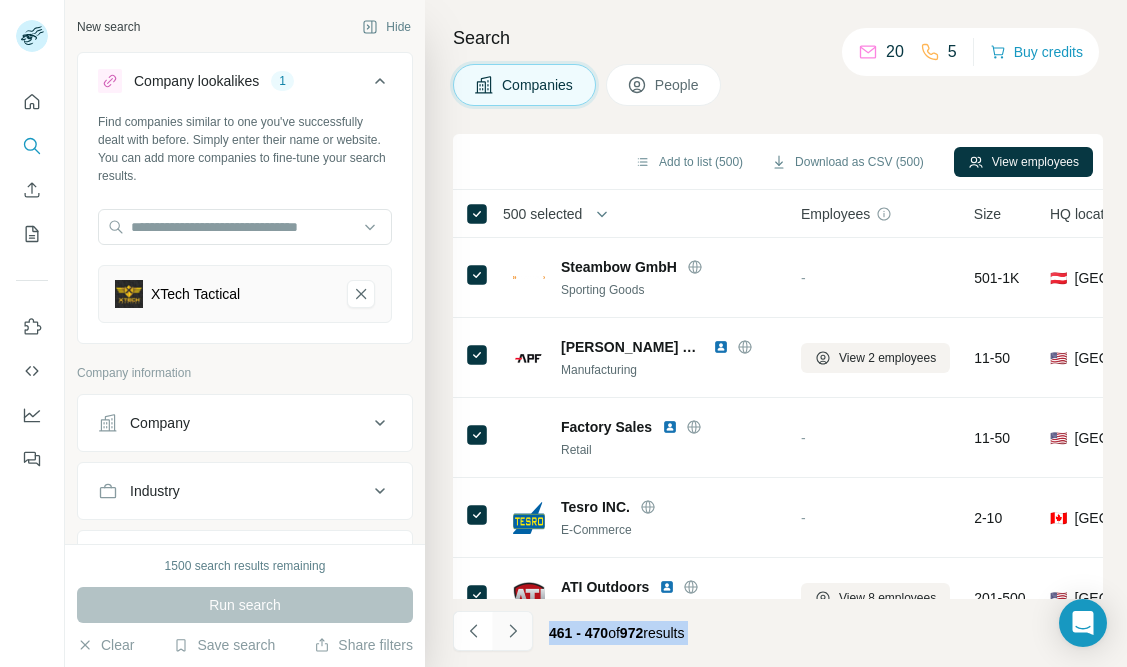 click 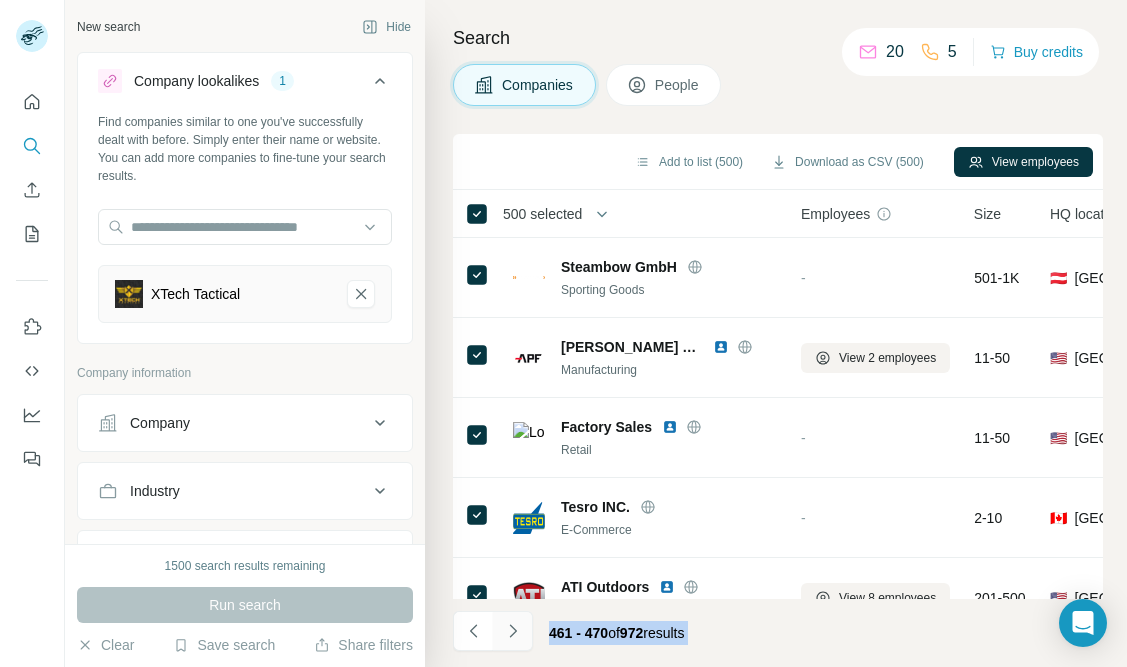 click at bounding box center [513, 631] 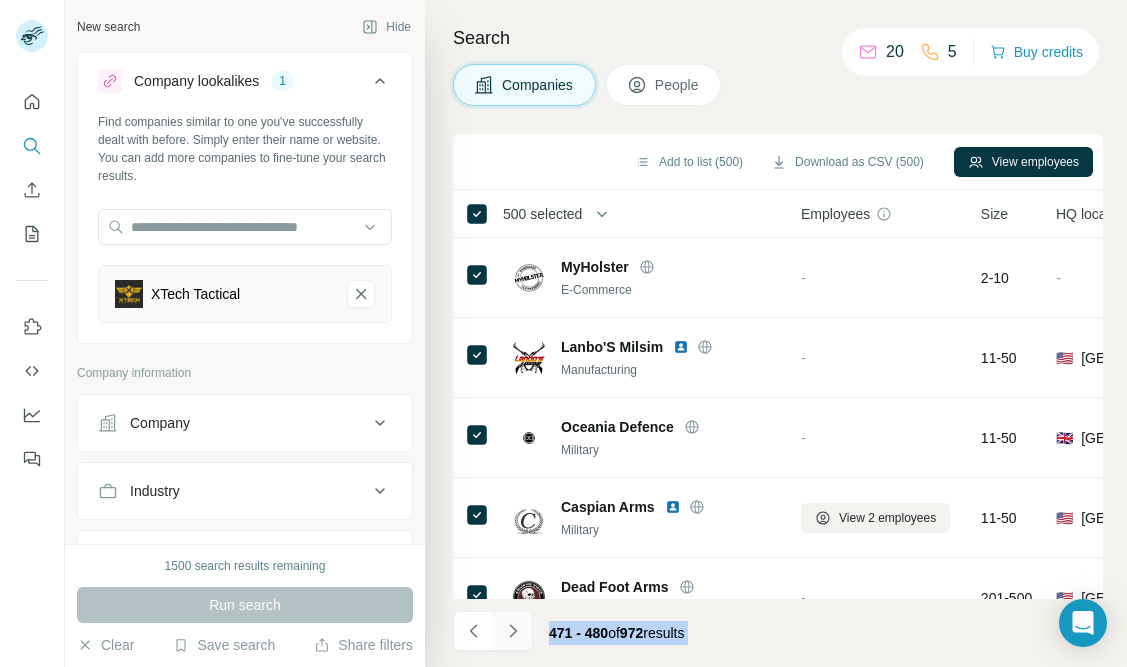 click 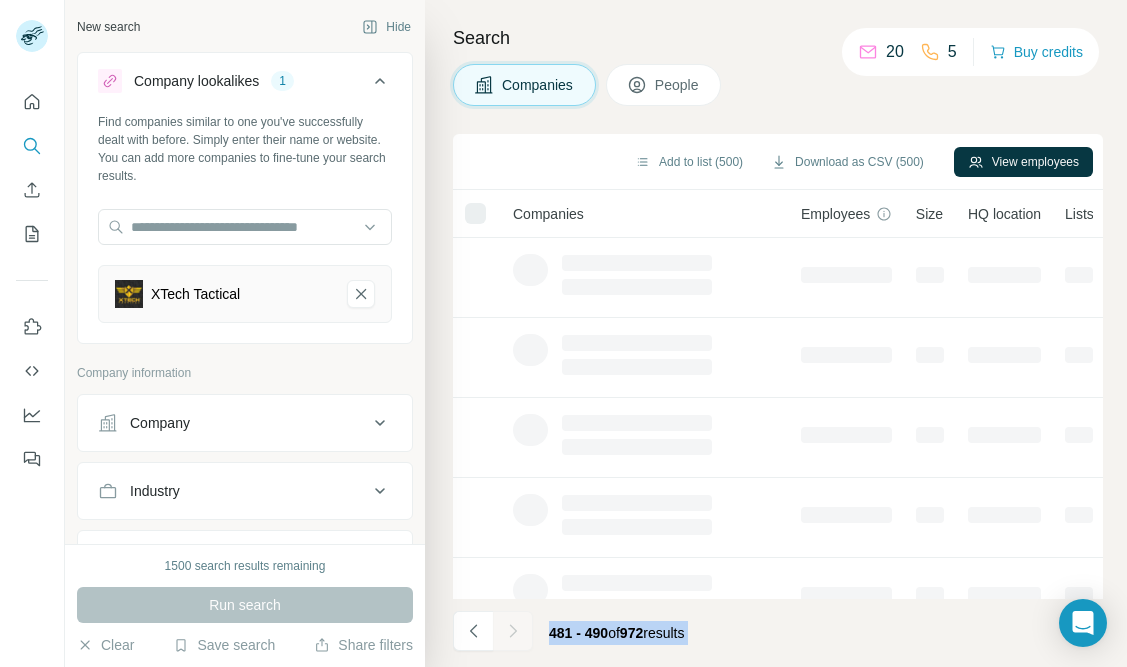 click at bounding box center (513, 631) 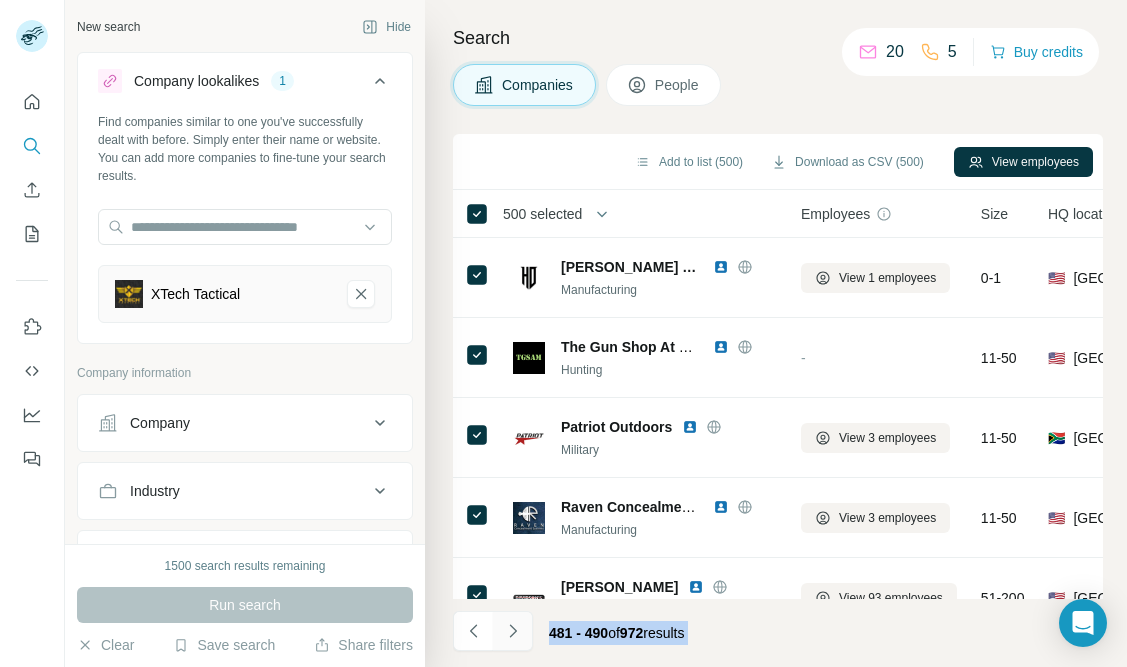 click 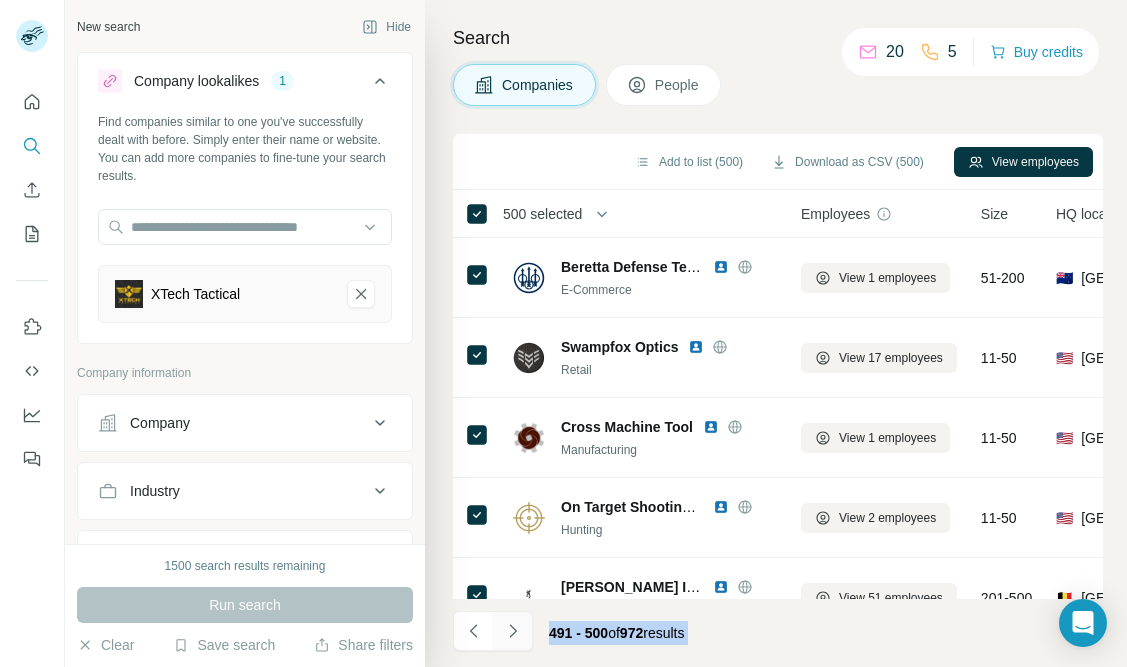 click 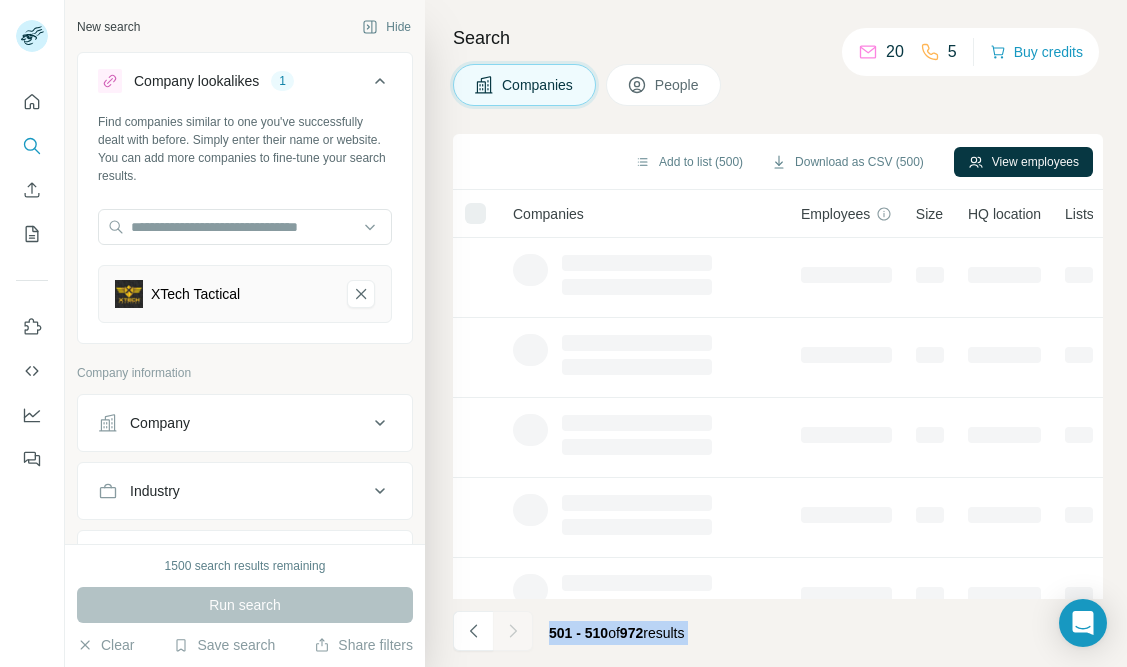 click at bounding box center (513, 631) 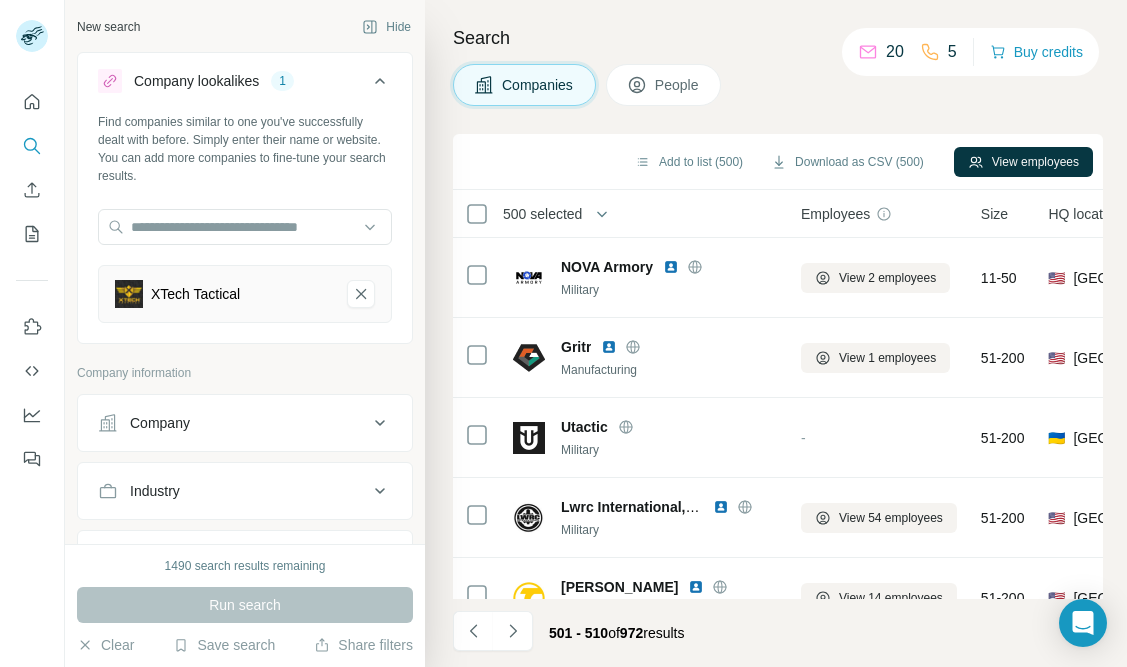 click on "500 selected" at bounding box center [542, 214] 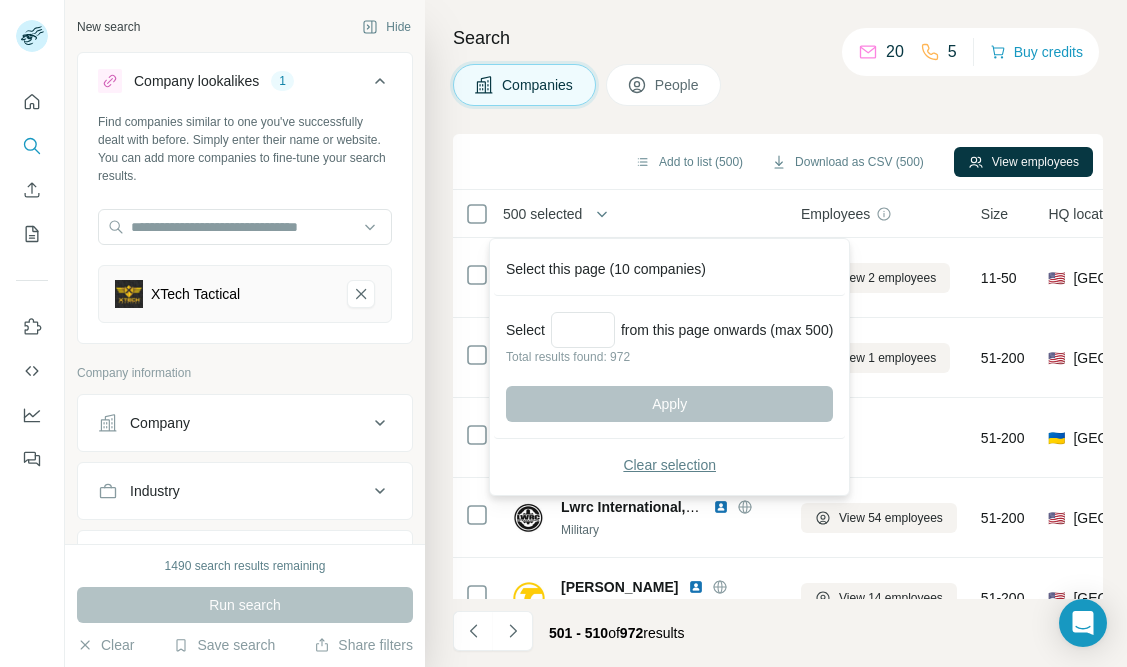 click on "Clear selection" at bounding box center (669, 465) 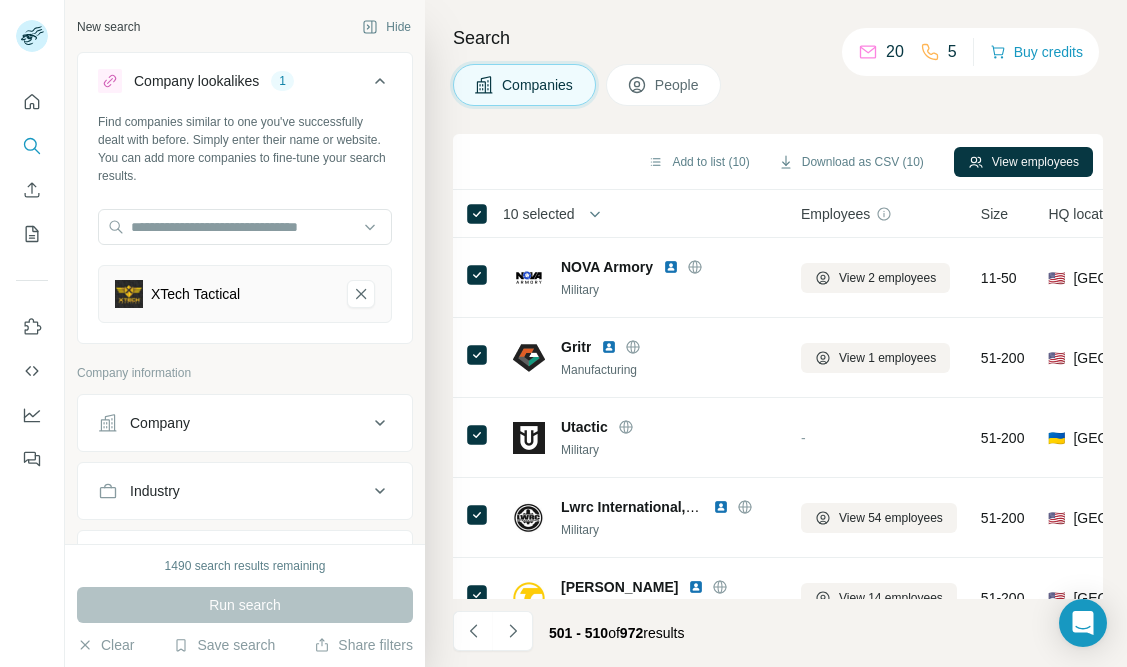 click on "10 selected" at bounding box center (539, 214) 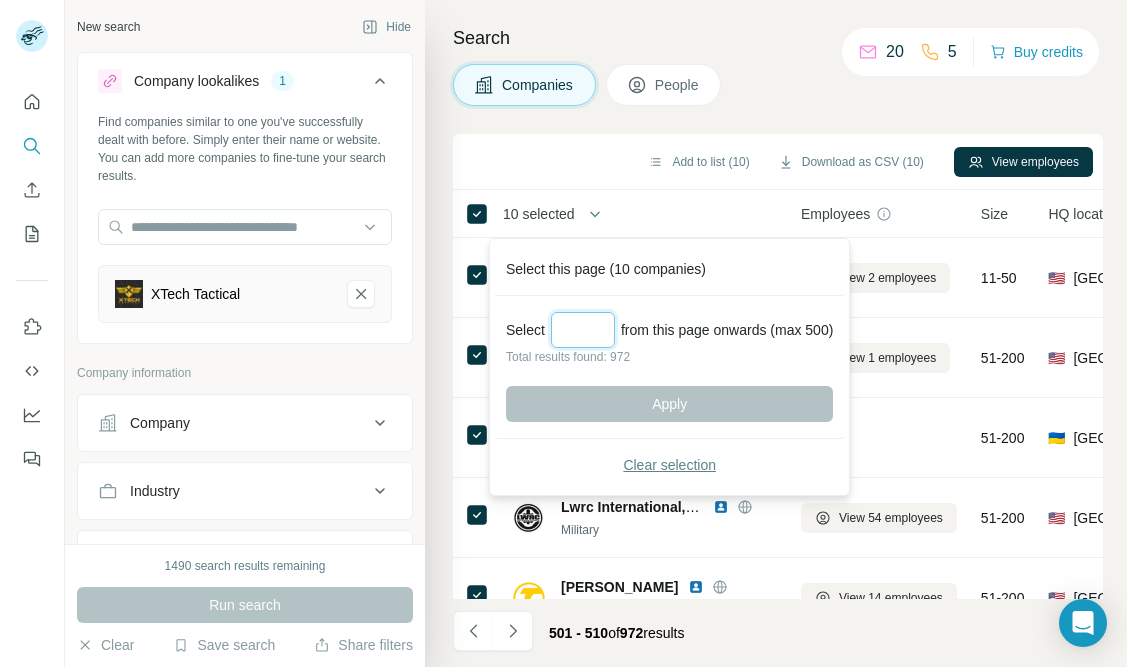 click at bounding box center (583, 330) 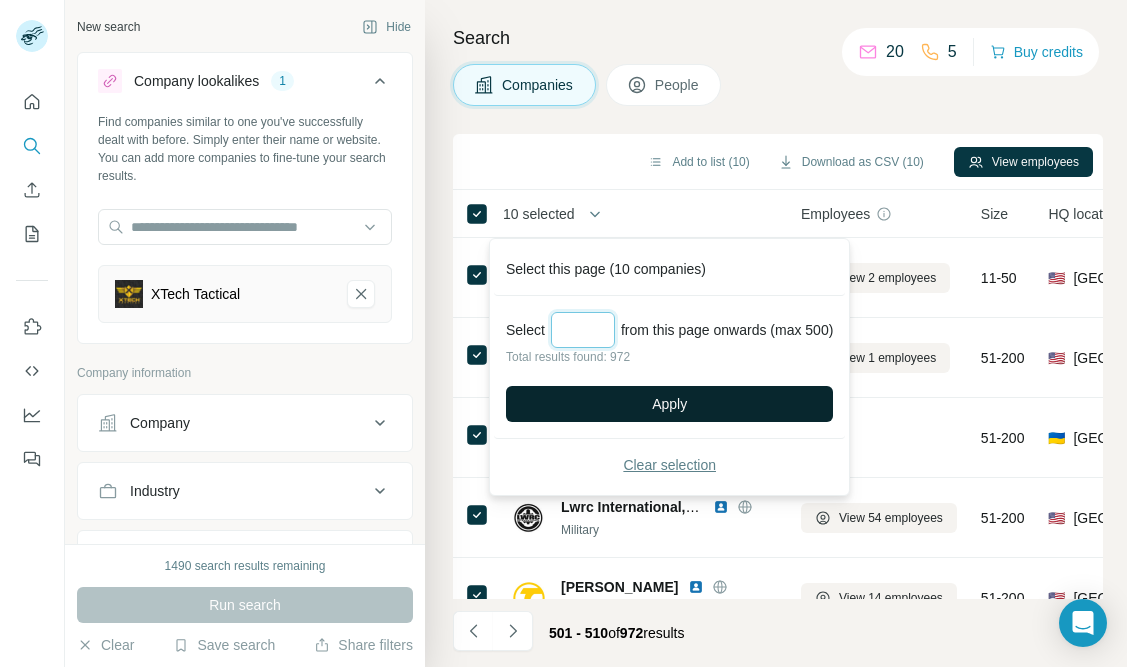 type on "***" 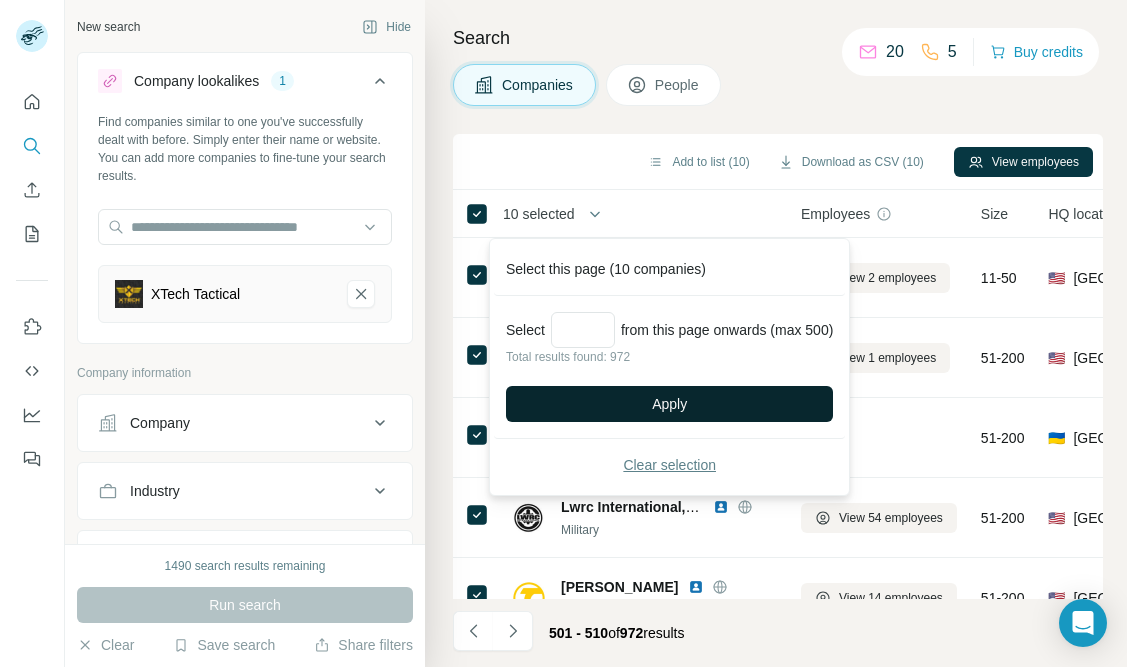 click on "Apply" at bounding box center (669, 404) 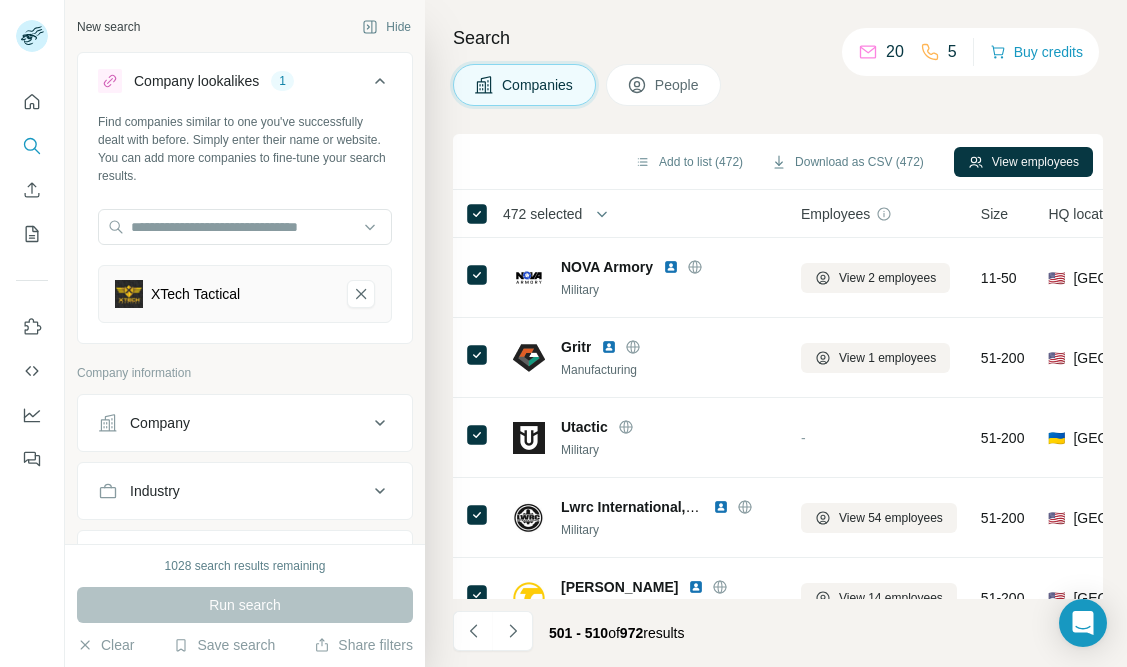 click on "Download as CSV (472)" at bounding box center (847, 162) 